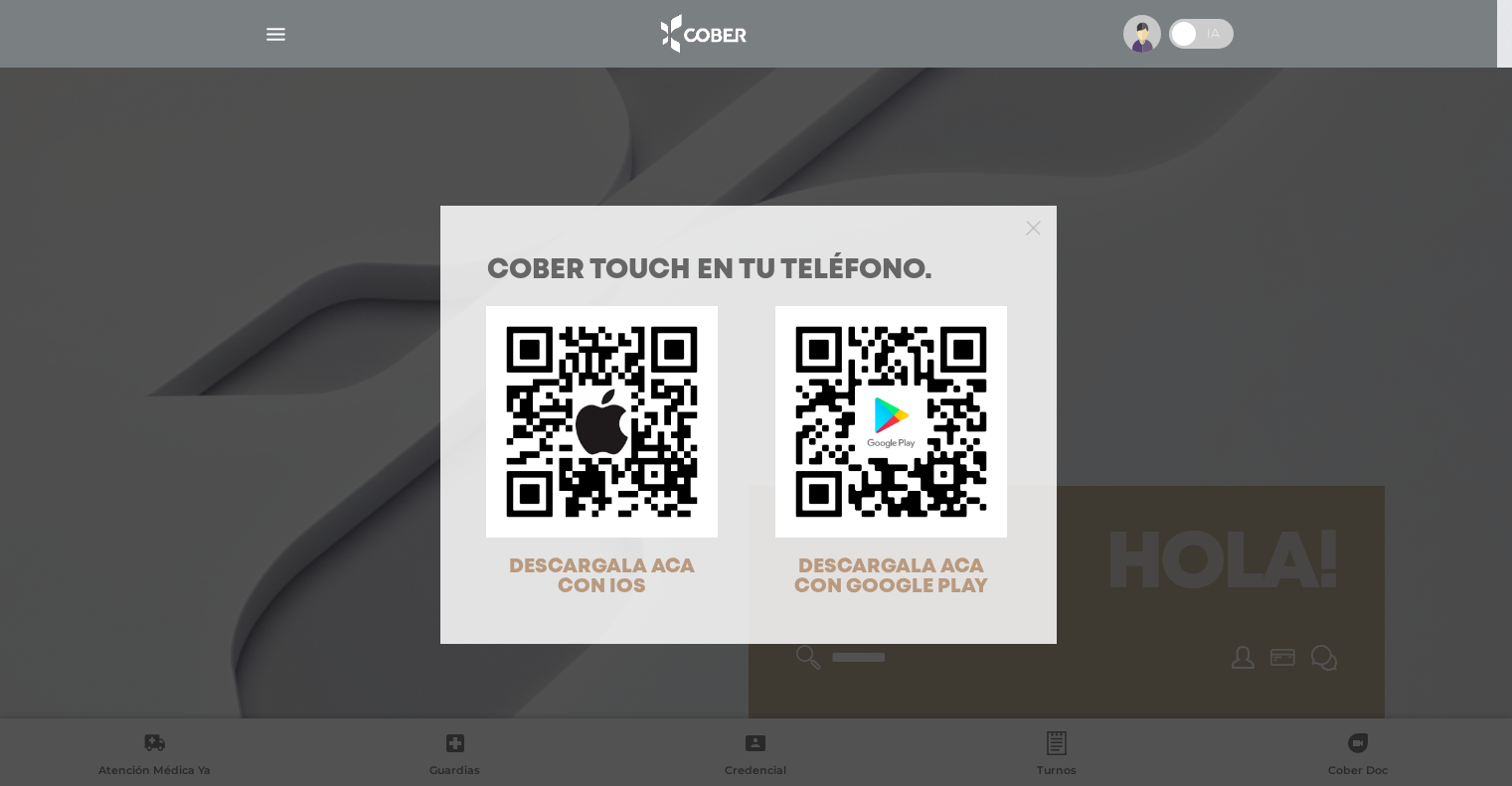 scroll, scrollTop: 0, scrollLeft: 0, axis: both 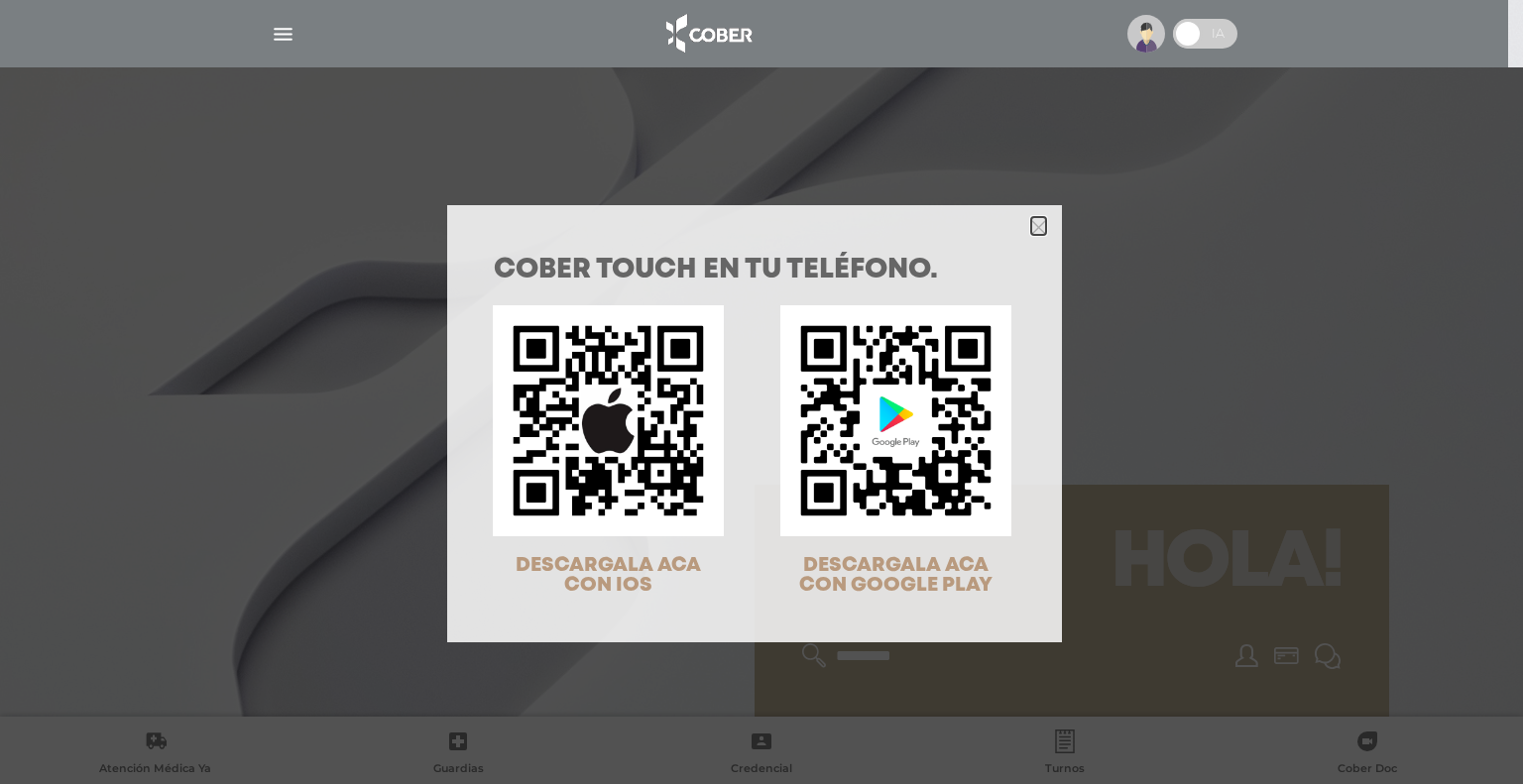 click 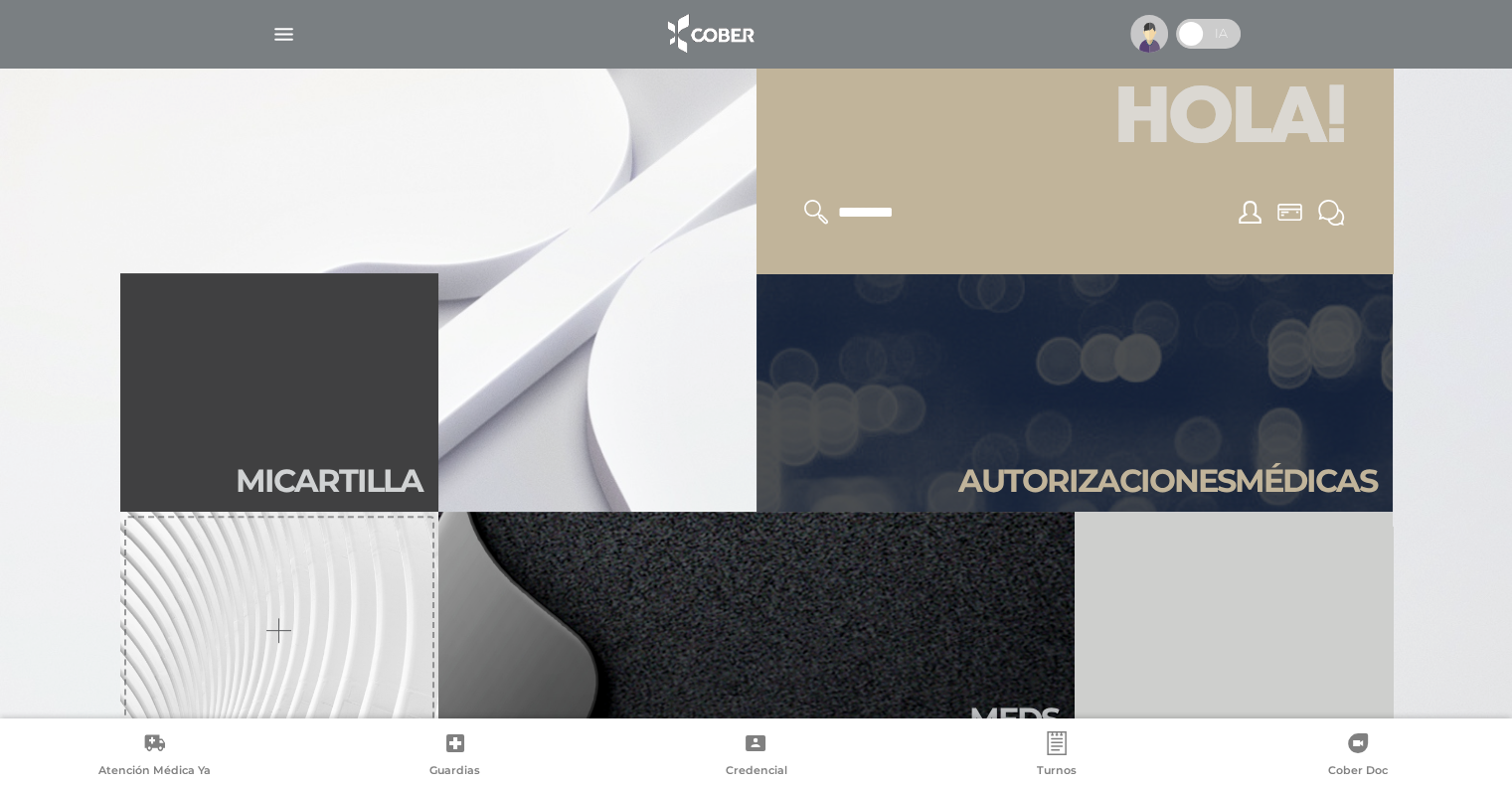 scroll, scrollTop: 596, scrollLeft: 0, axis: vertical 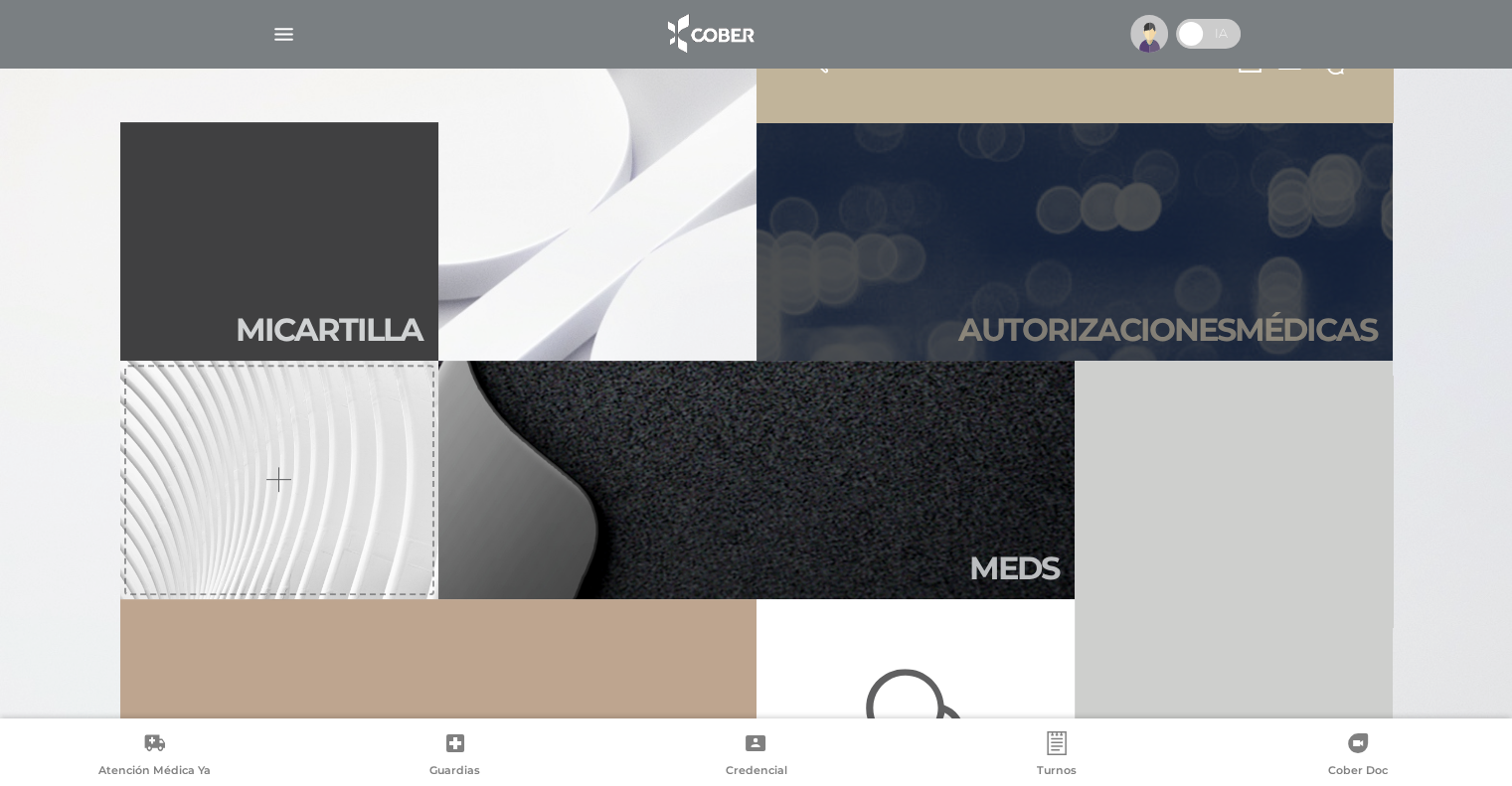 click on "Autori zaciones  médicas" at bounding box center (1075, 241) 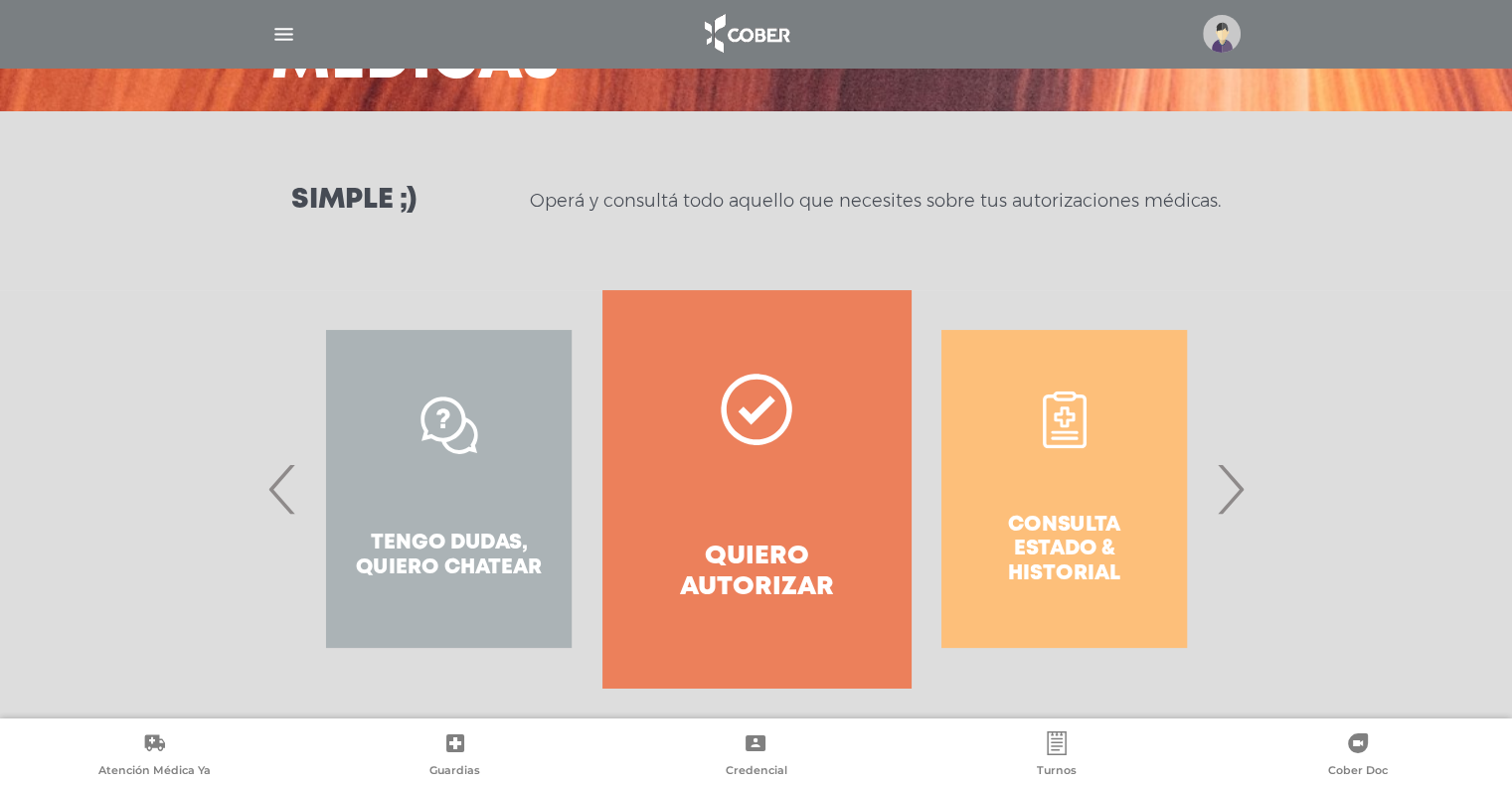 scroll, scrollTop: 211, scrollLeft: 0, axis: vertical 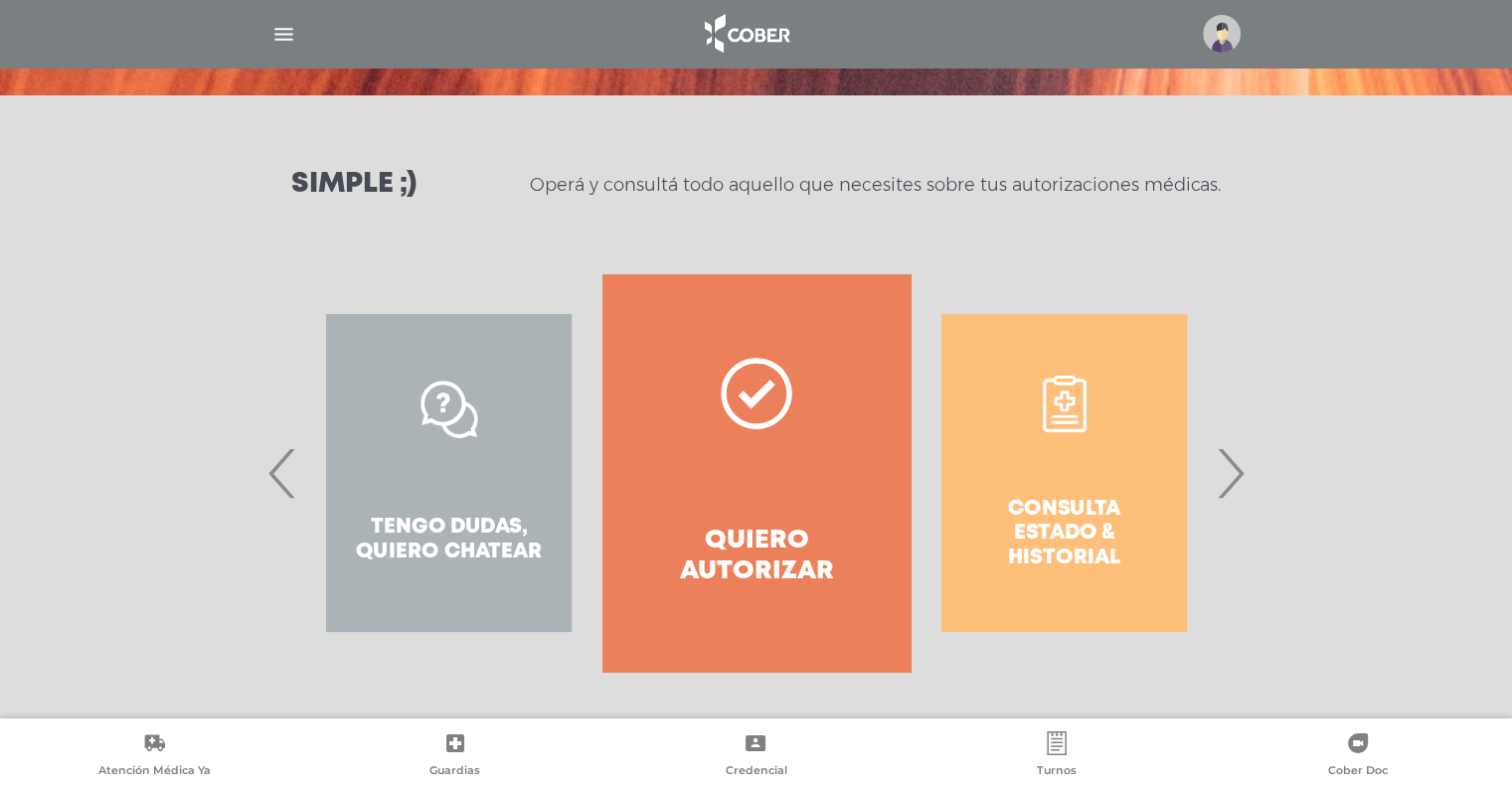click 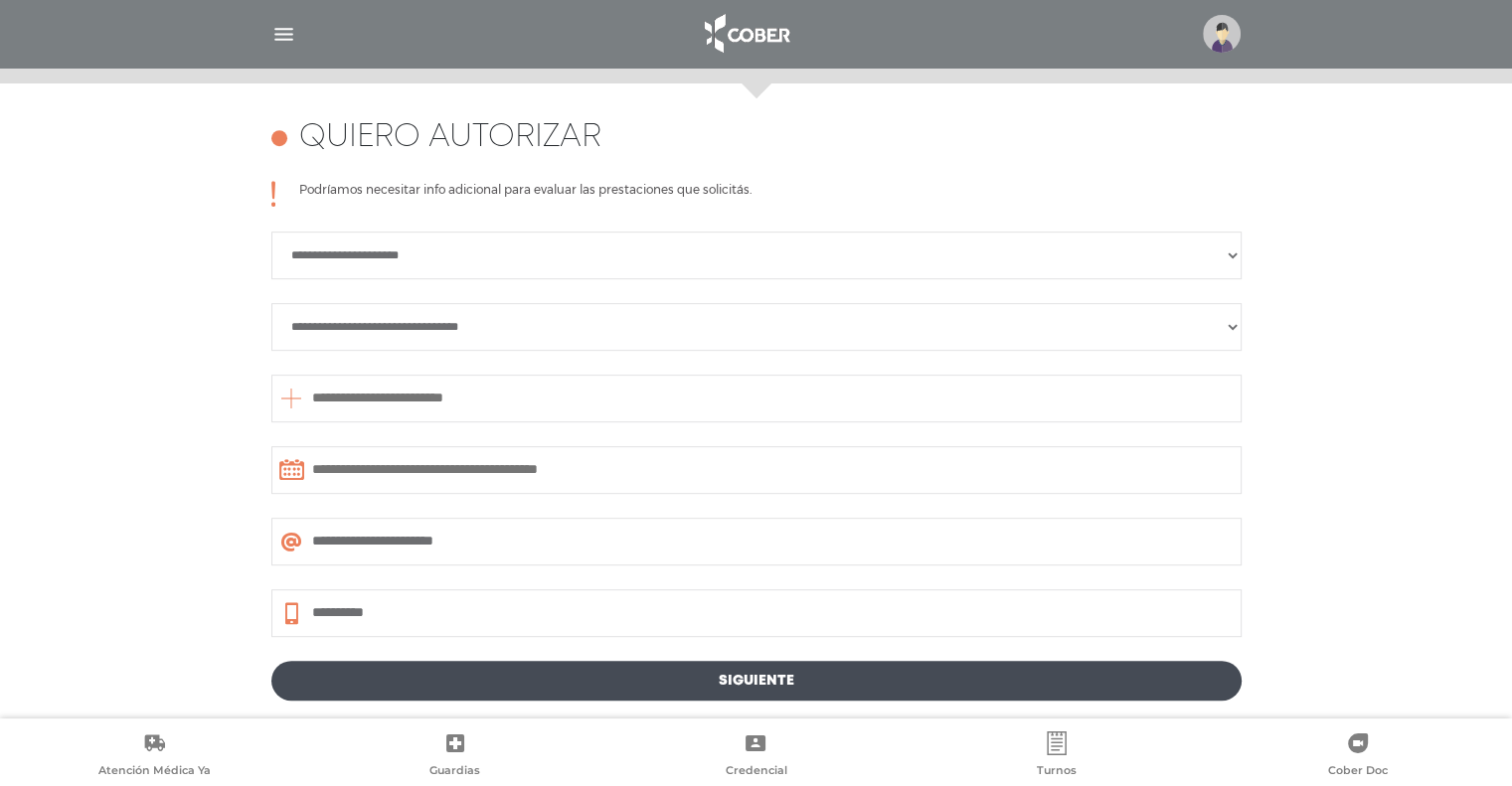 scroll, scrollTop: 882, scrollLeft: 0, axis: vertical 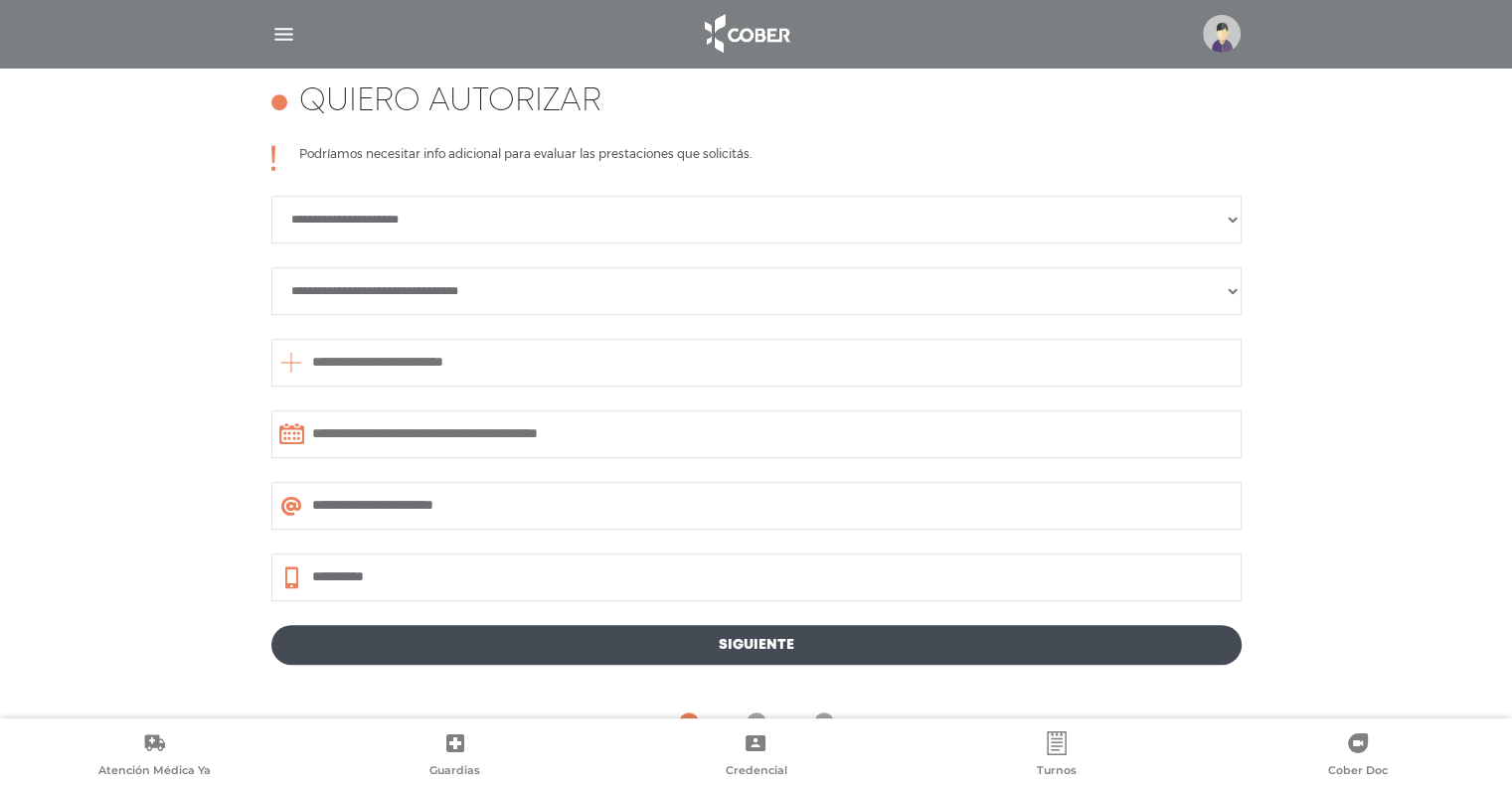 click on "**********" at bounding box center (756, 220) 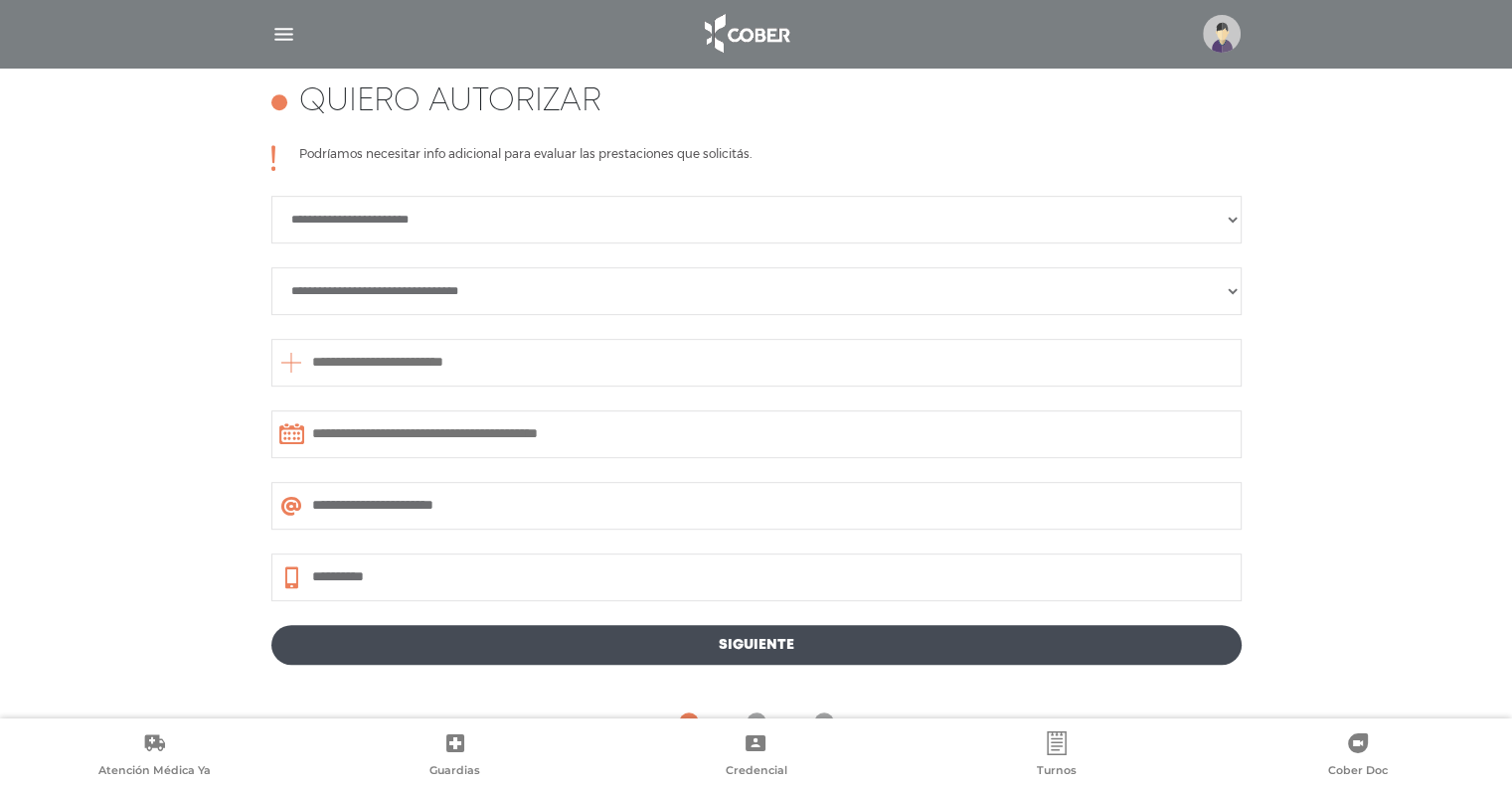 click on "**********" at bounding box center (756, 291) 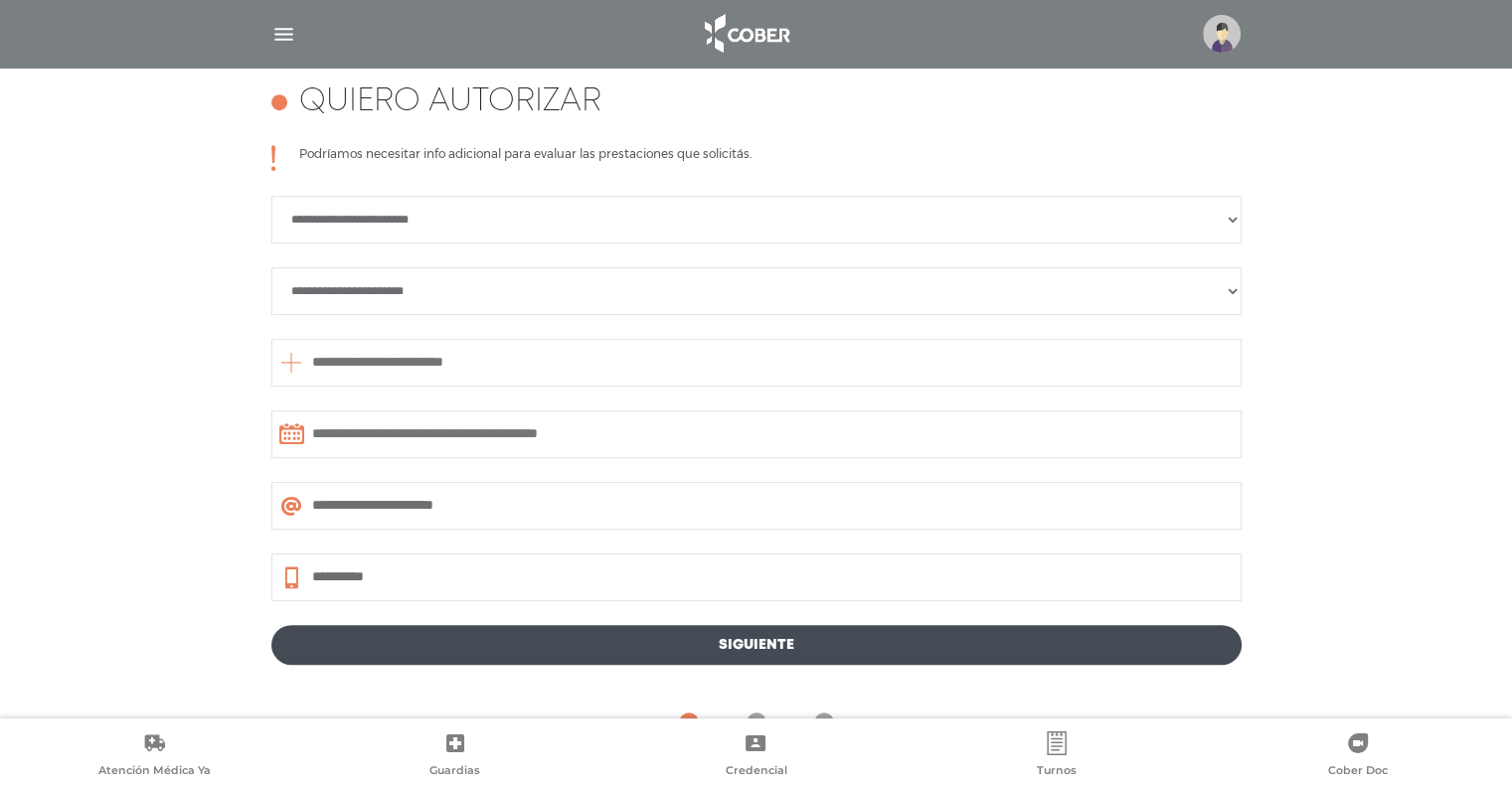 click on "**********" at bounding box center (756, 291) 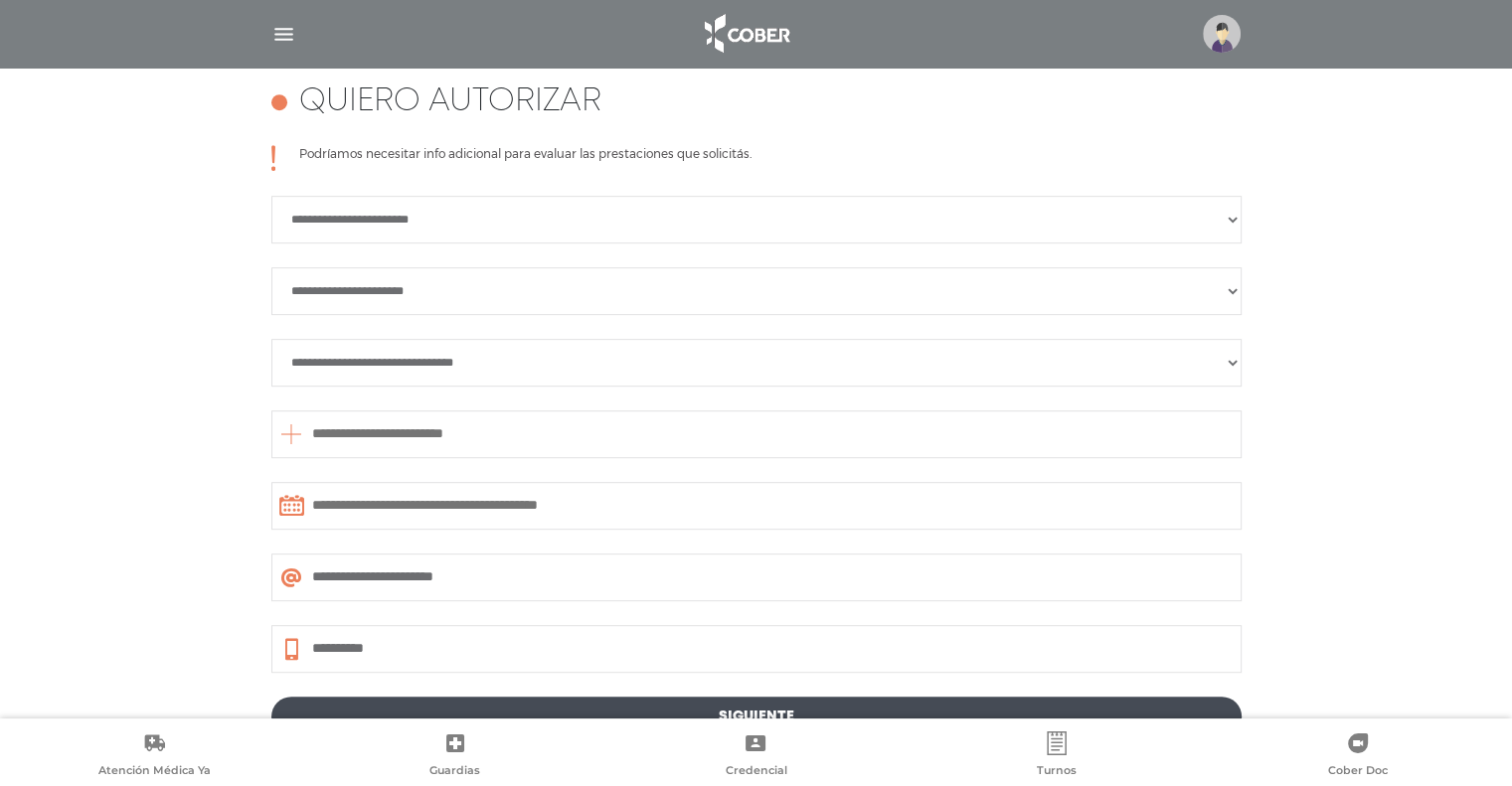 click on "**********" at bounding box center (756, 363) 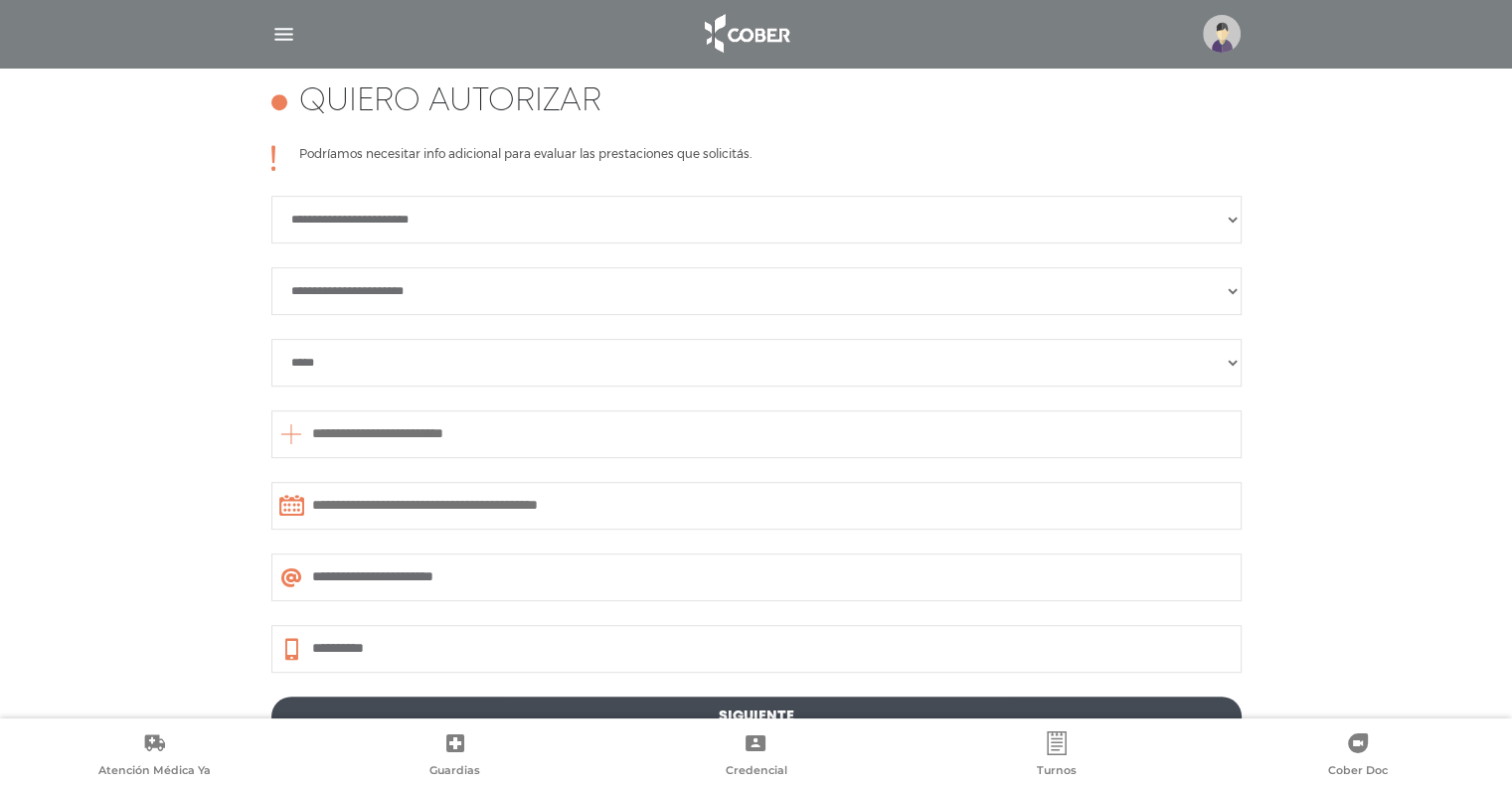 click at bounding box center (756, 434) 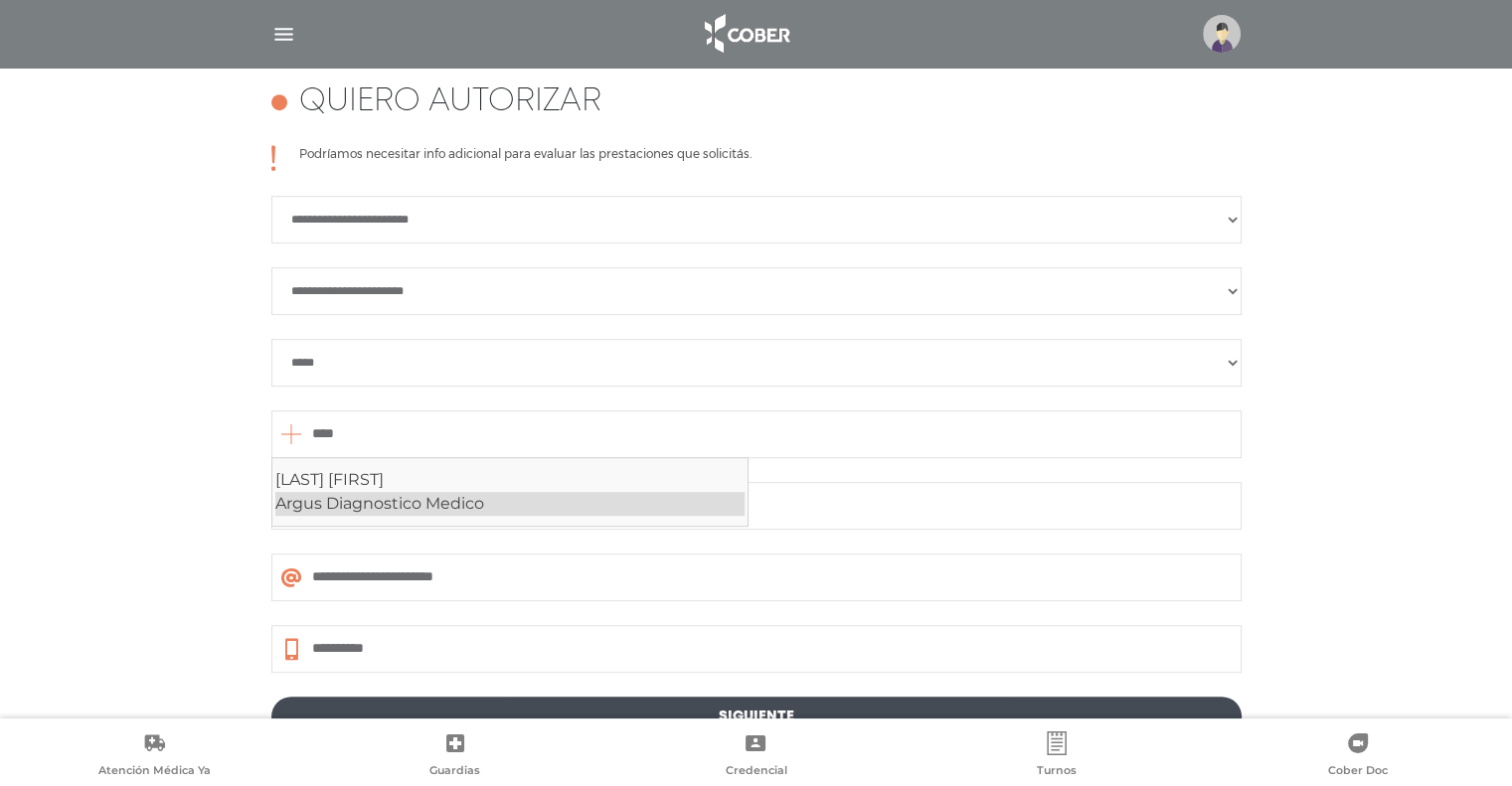 click on "Argus Diagnostico Medico" at bounding box center [510, 504] 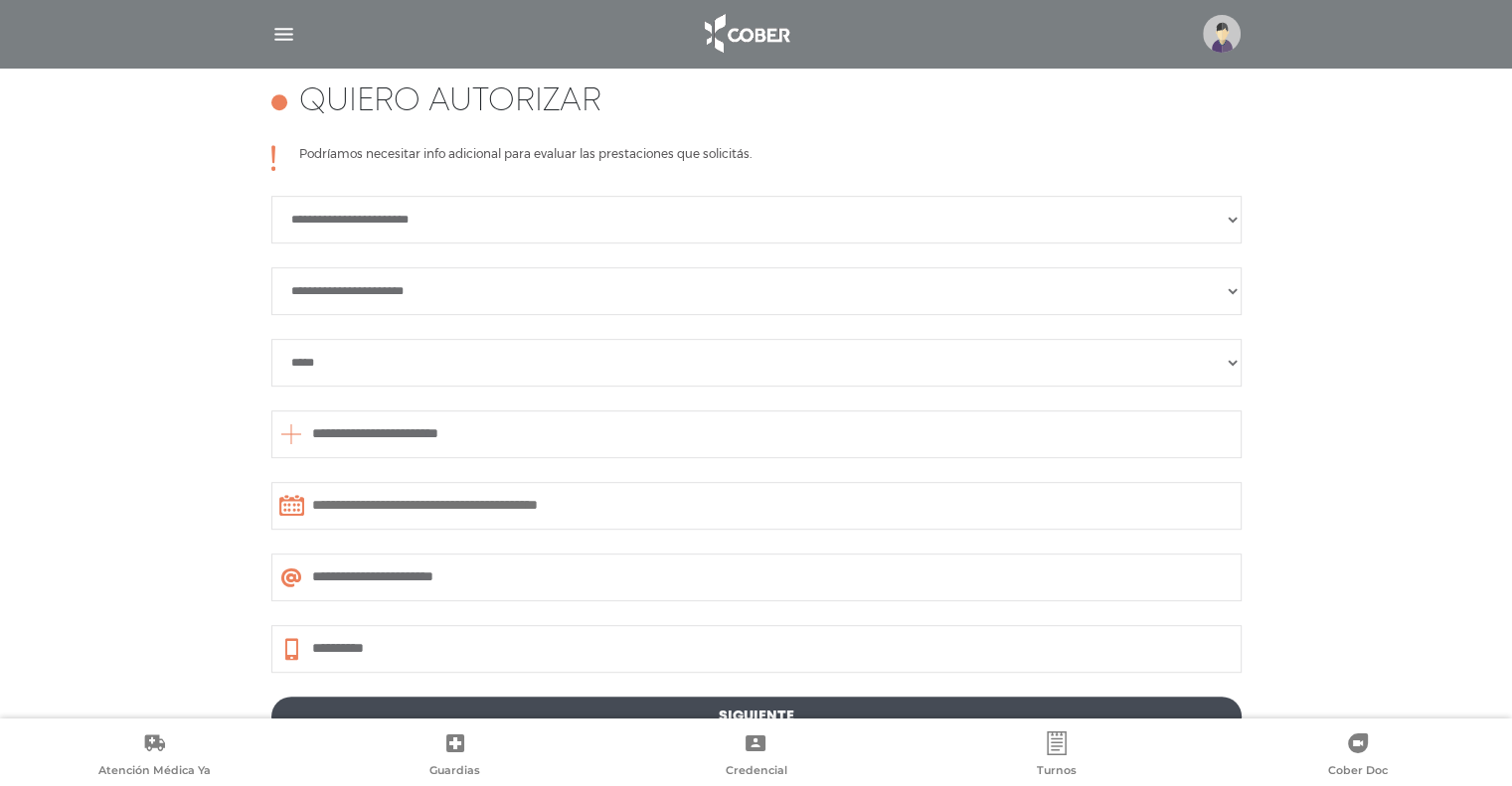 type on "**********" 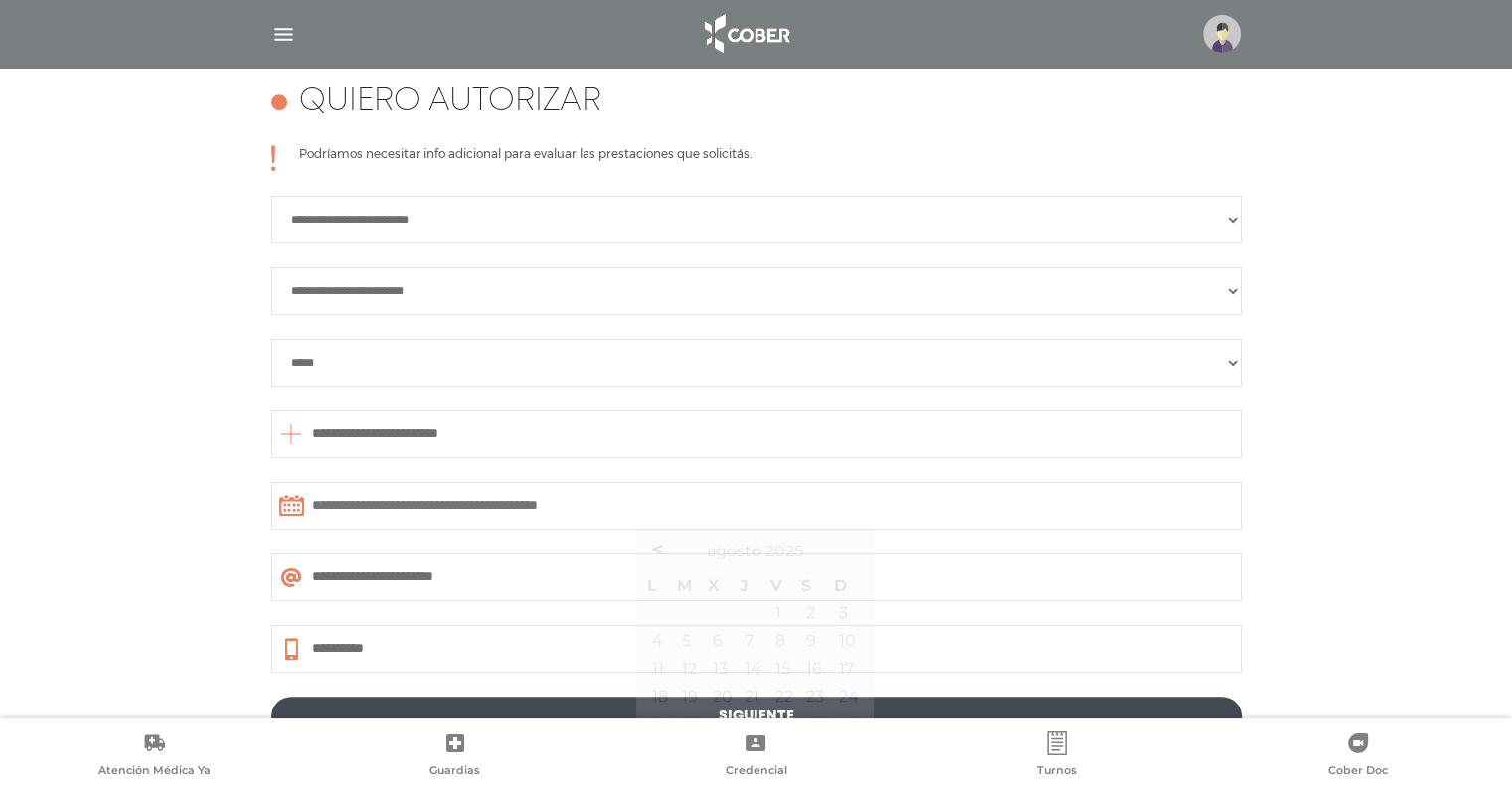 click at bounding box center (756, 506) 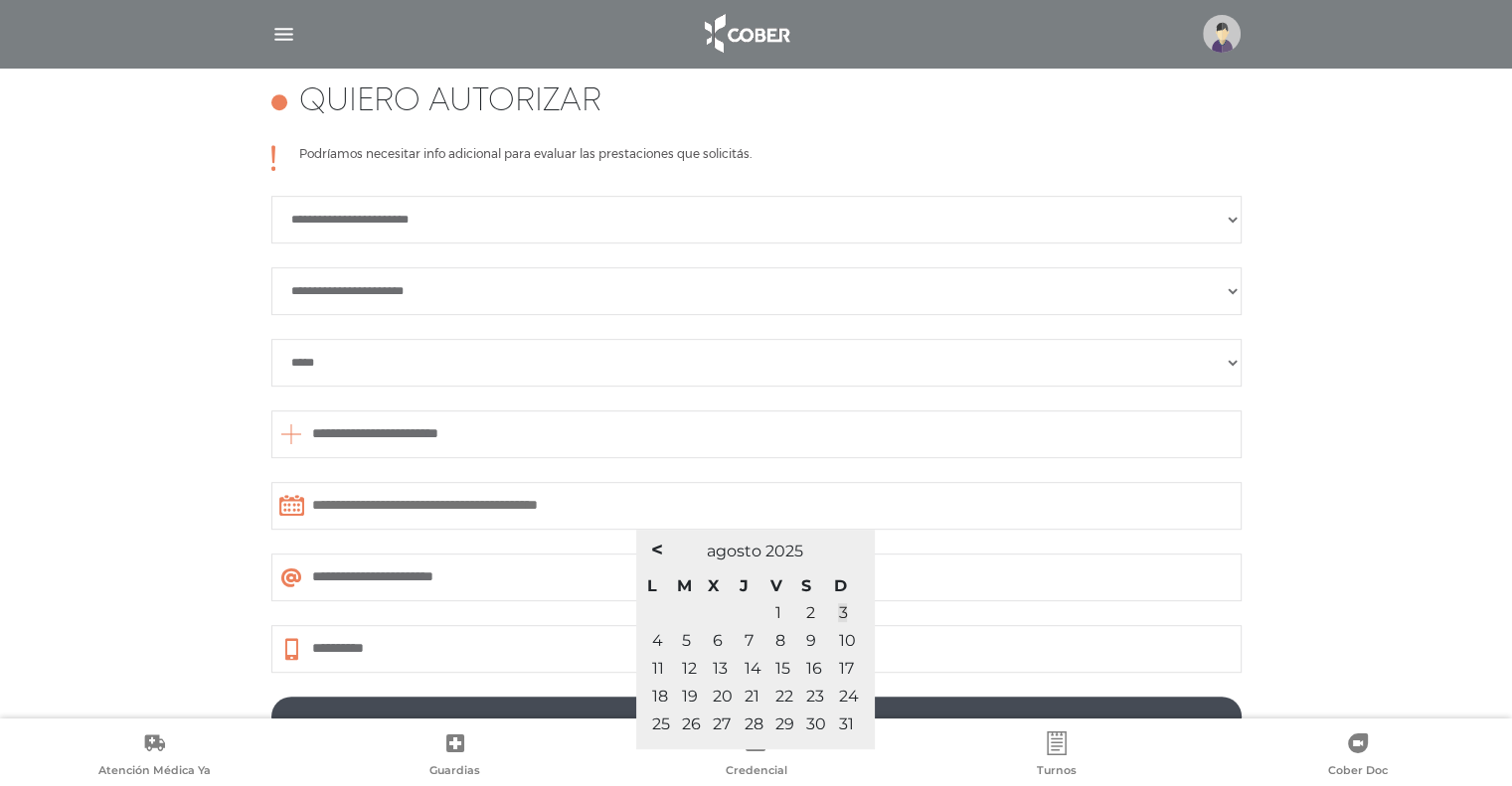 click on "4" at bounding box center (657, 640) 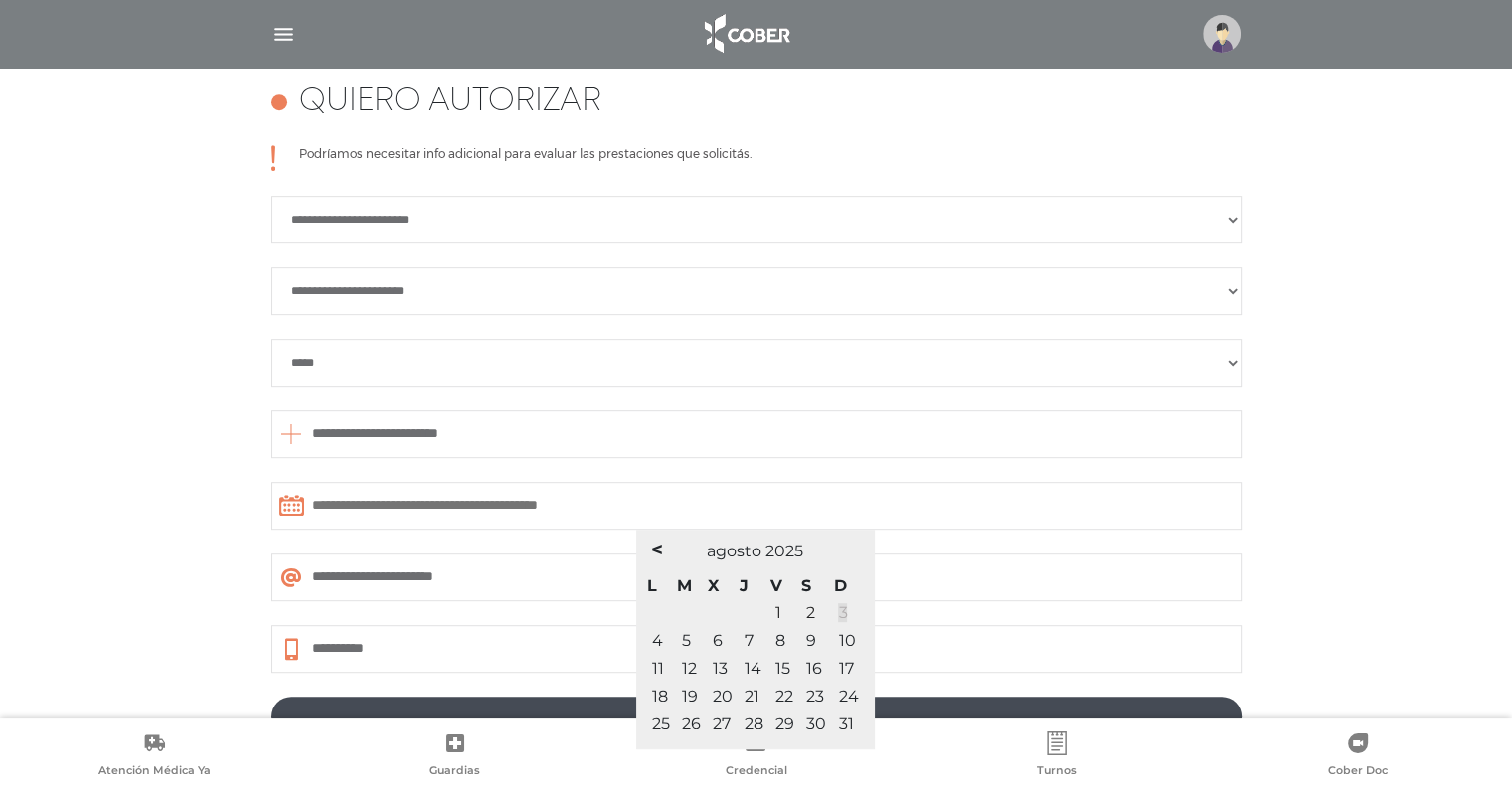 click on "3" at bounding box center [842, 612] 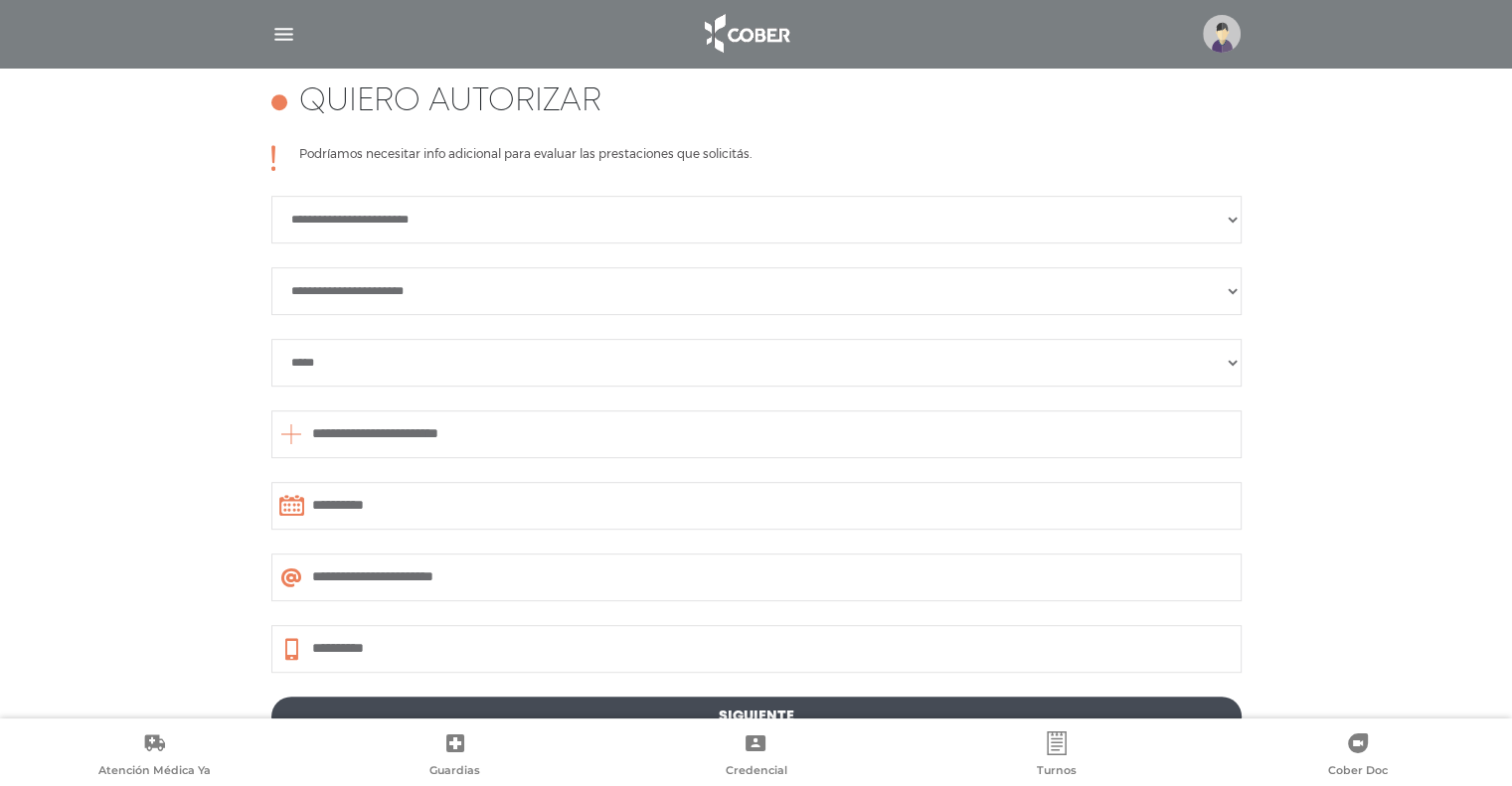 click on "**********" at bounding box center [756, 577] 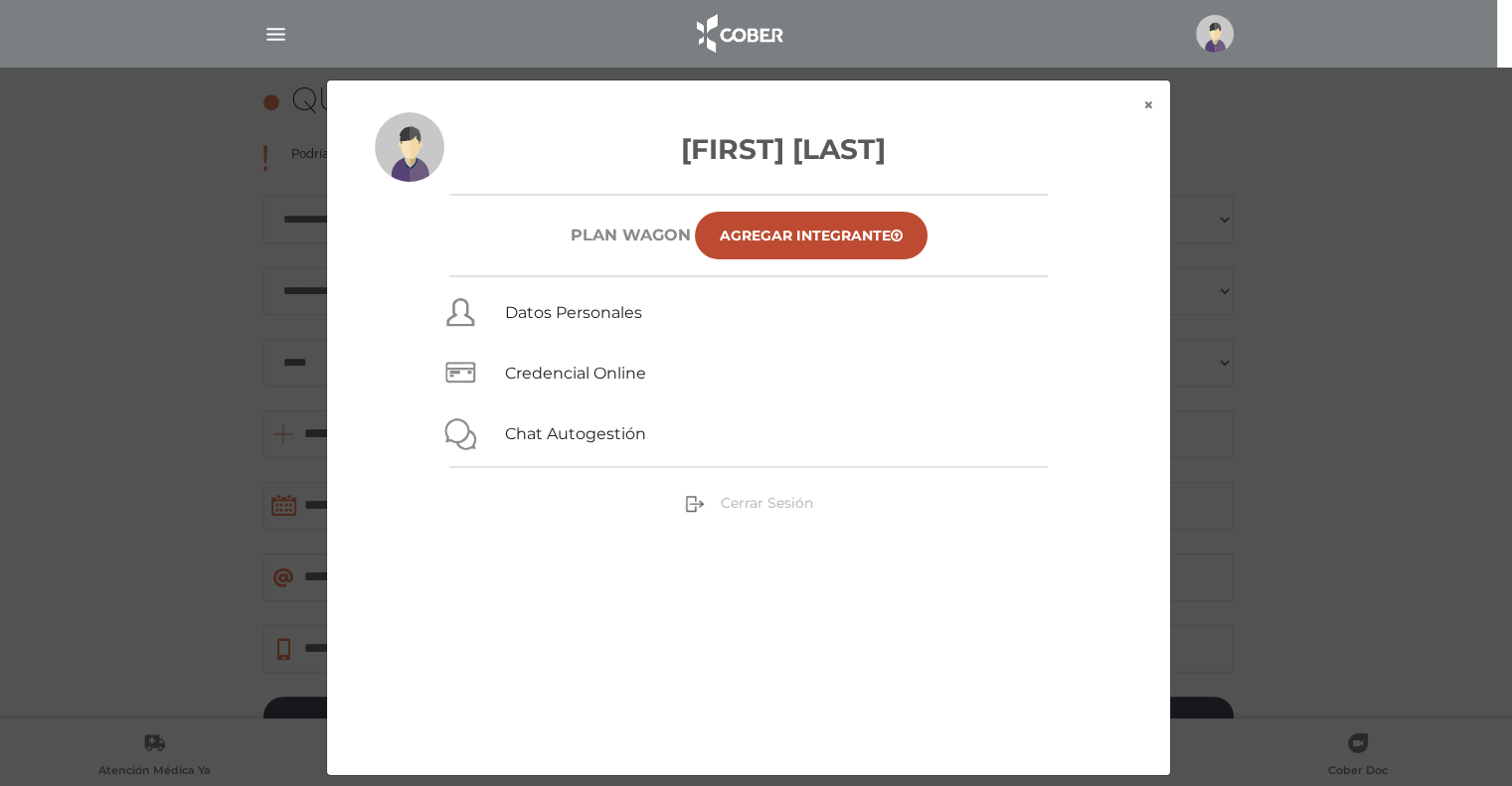 click on "Cerrar Sesión" at bounding box center (766, 503) 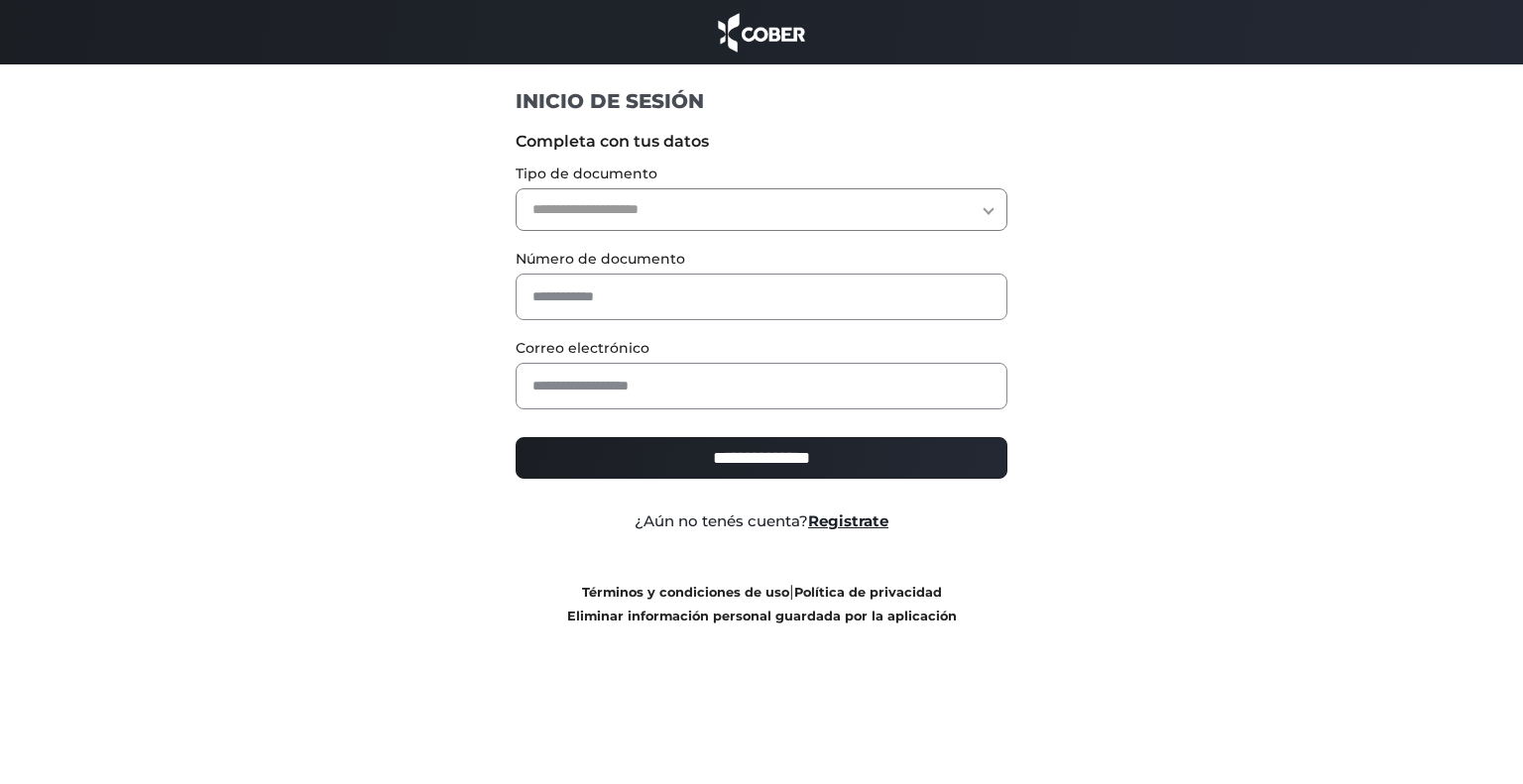 scroll, scrollTop: 0, scrollLeft: 0, axis: both 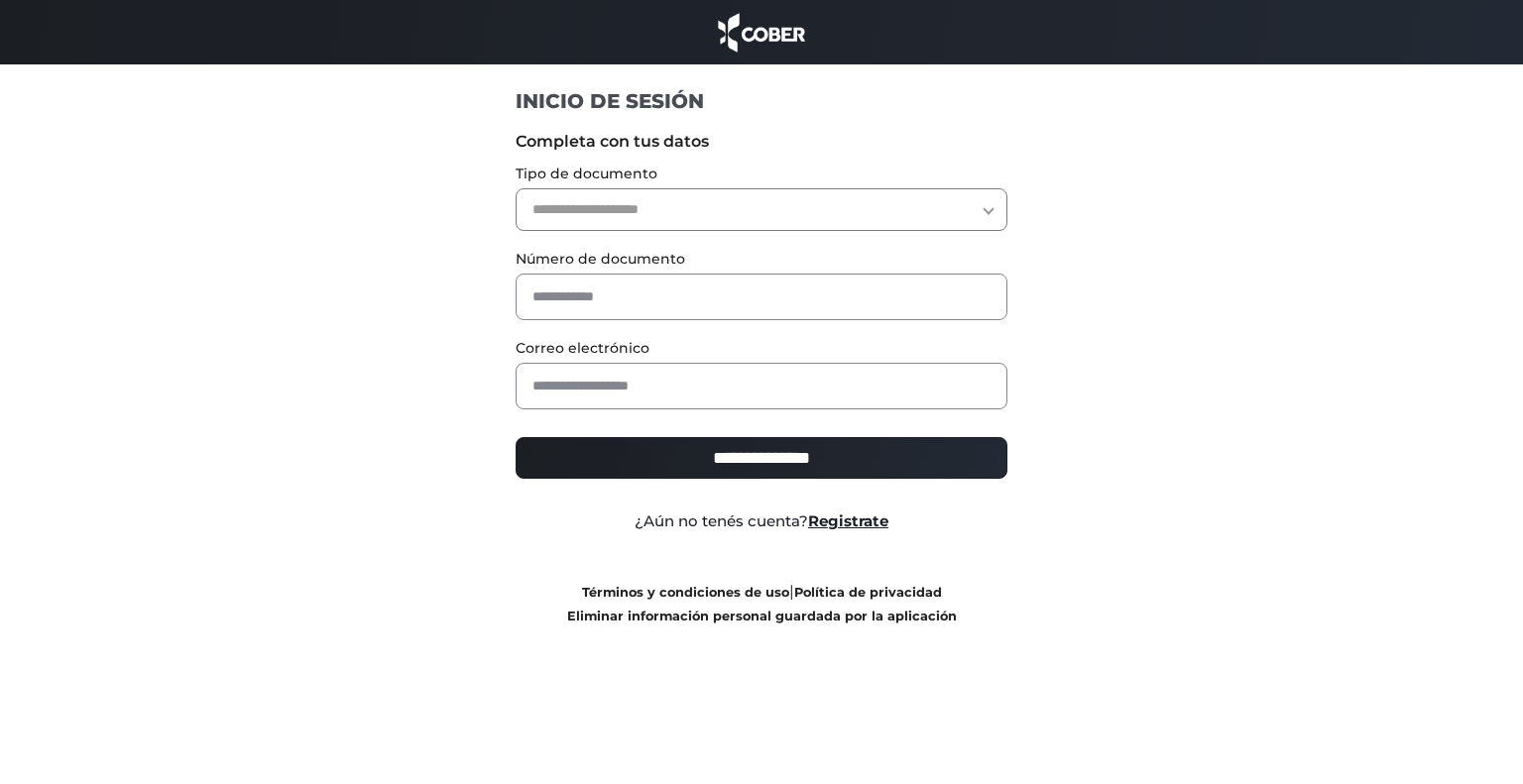click on "**********" at bounding box center [762, 209] 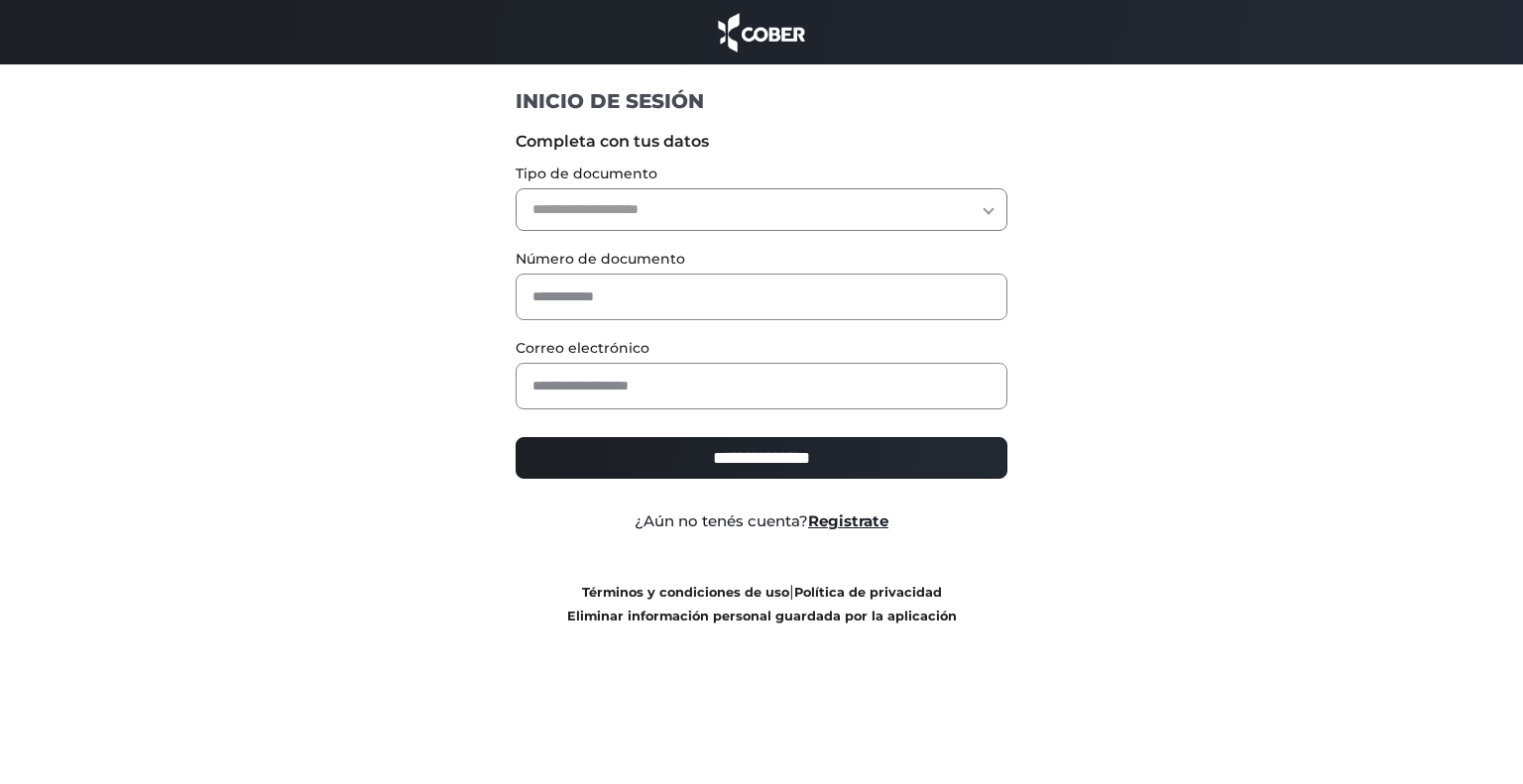 select on "***" 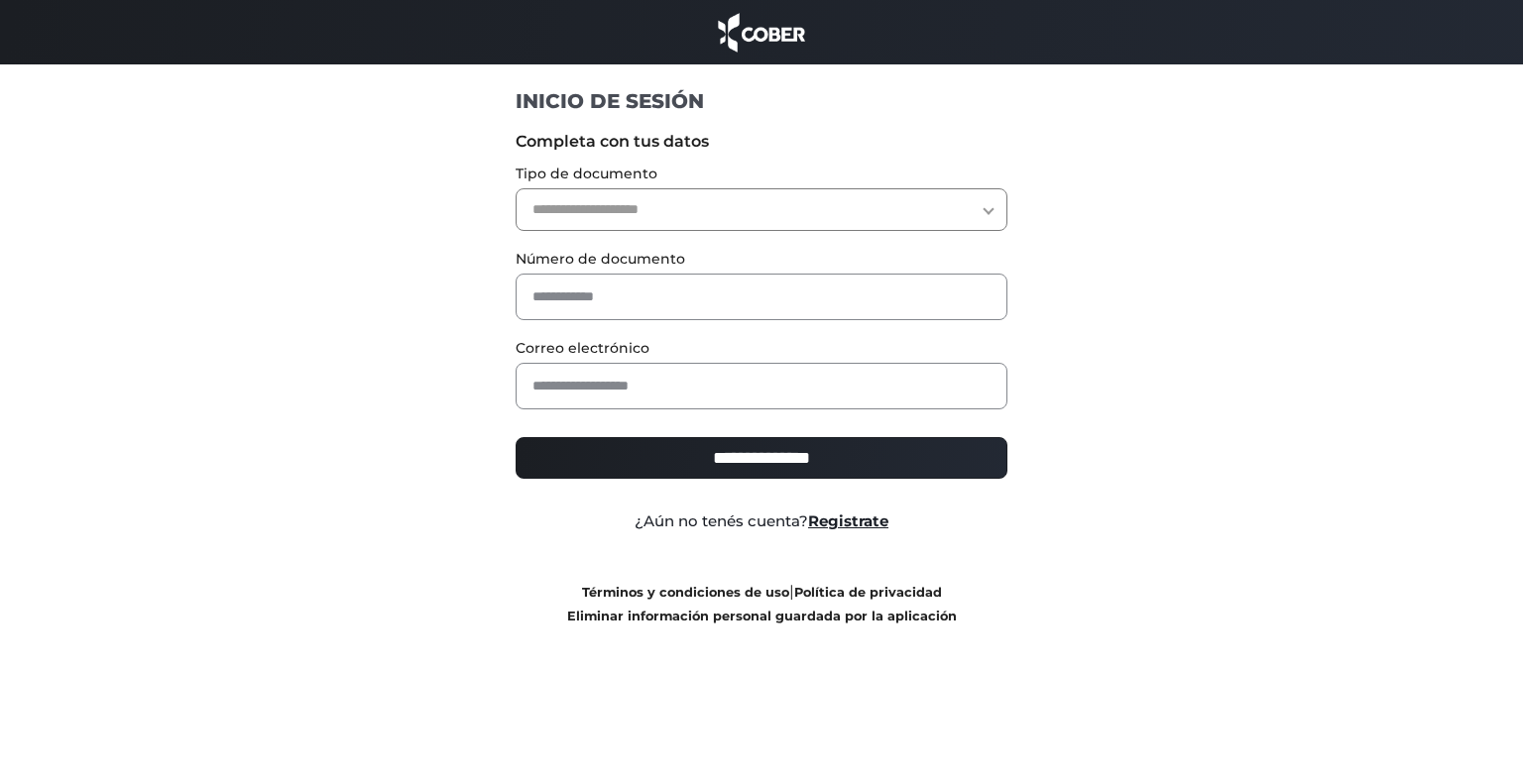 click on "**********" at bounding box center [762, 209] 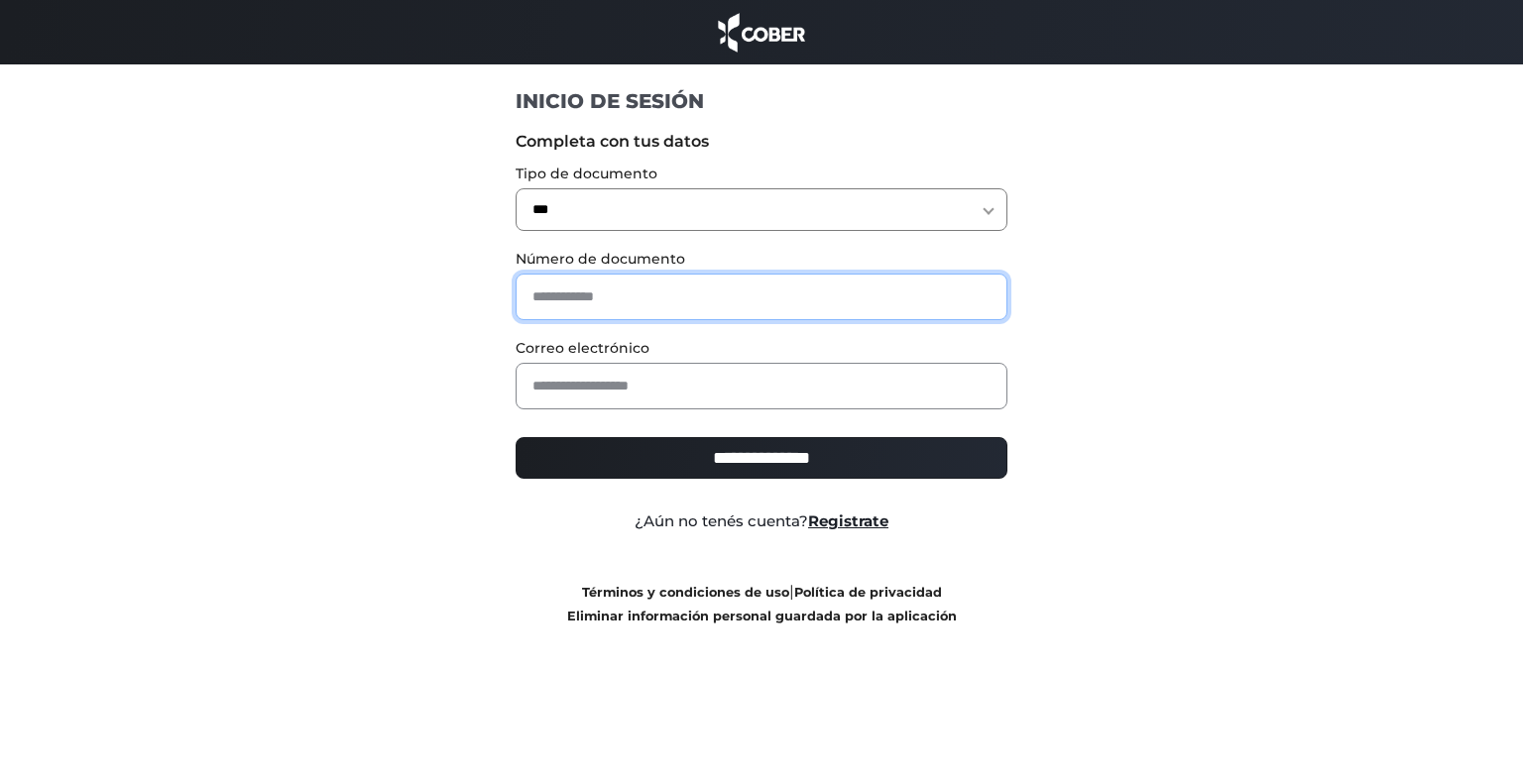 click at bounding box center [762, 296] 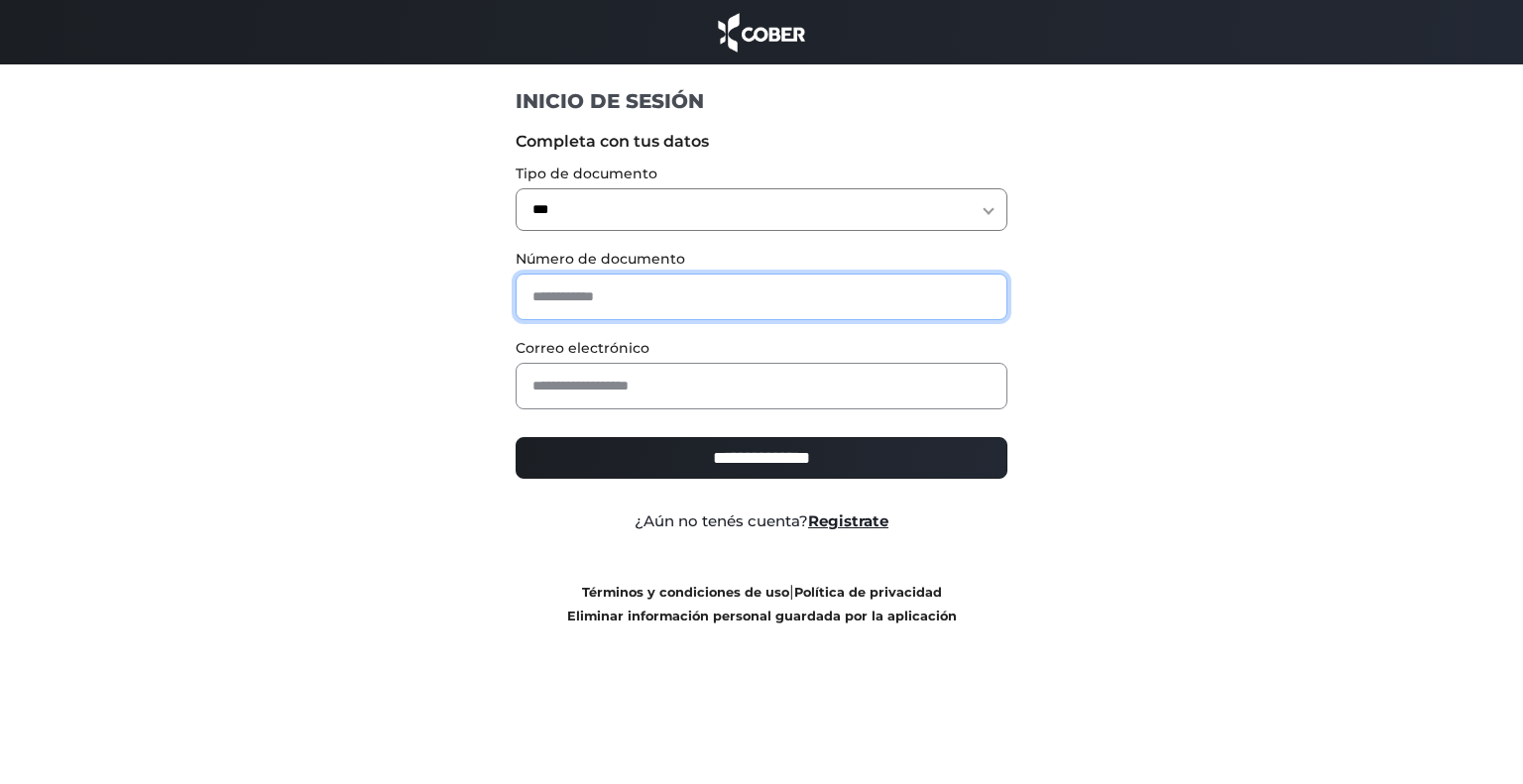 type on "********" 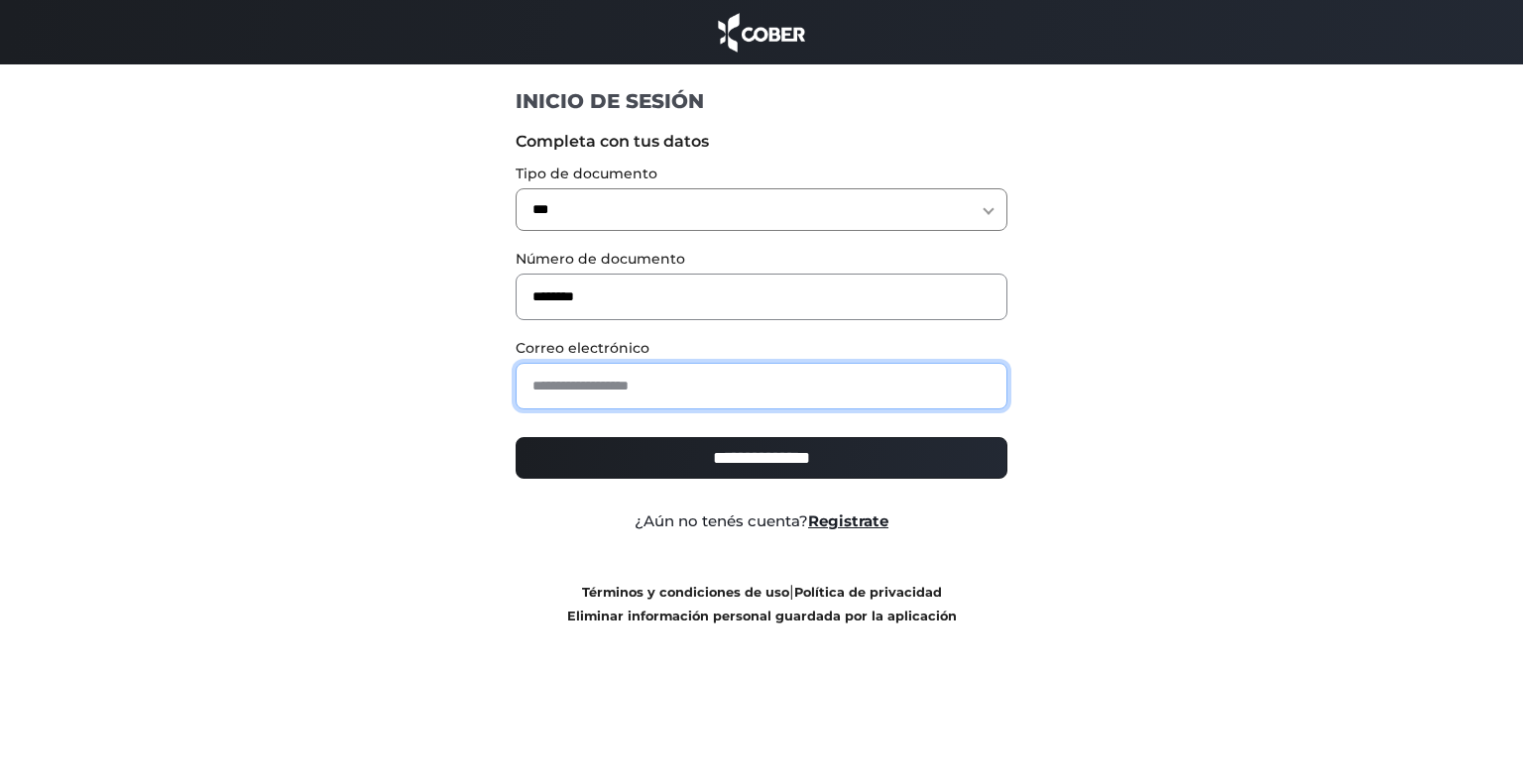 click at bounding box center (762, 386) 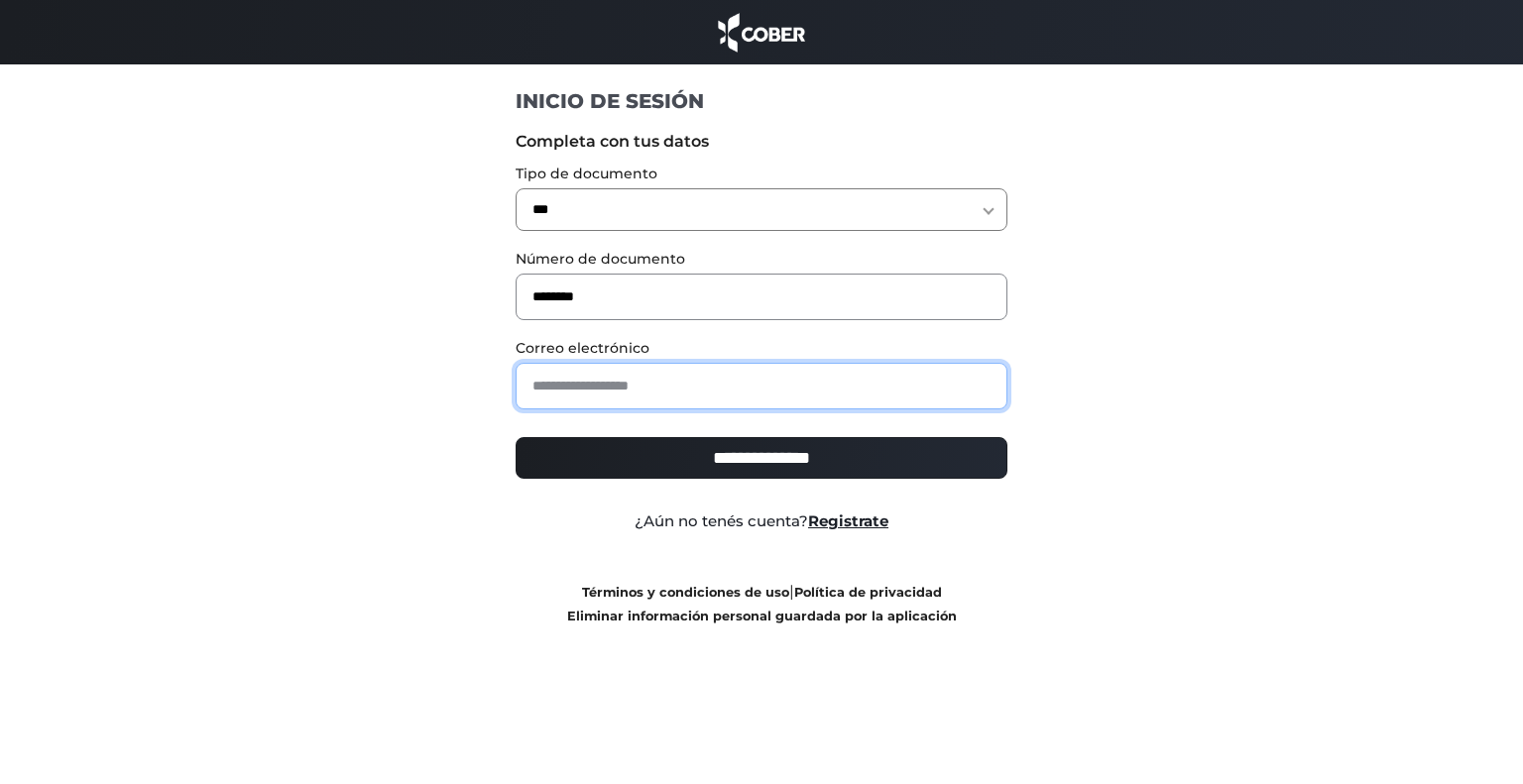 type on "**********" 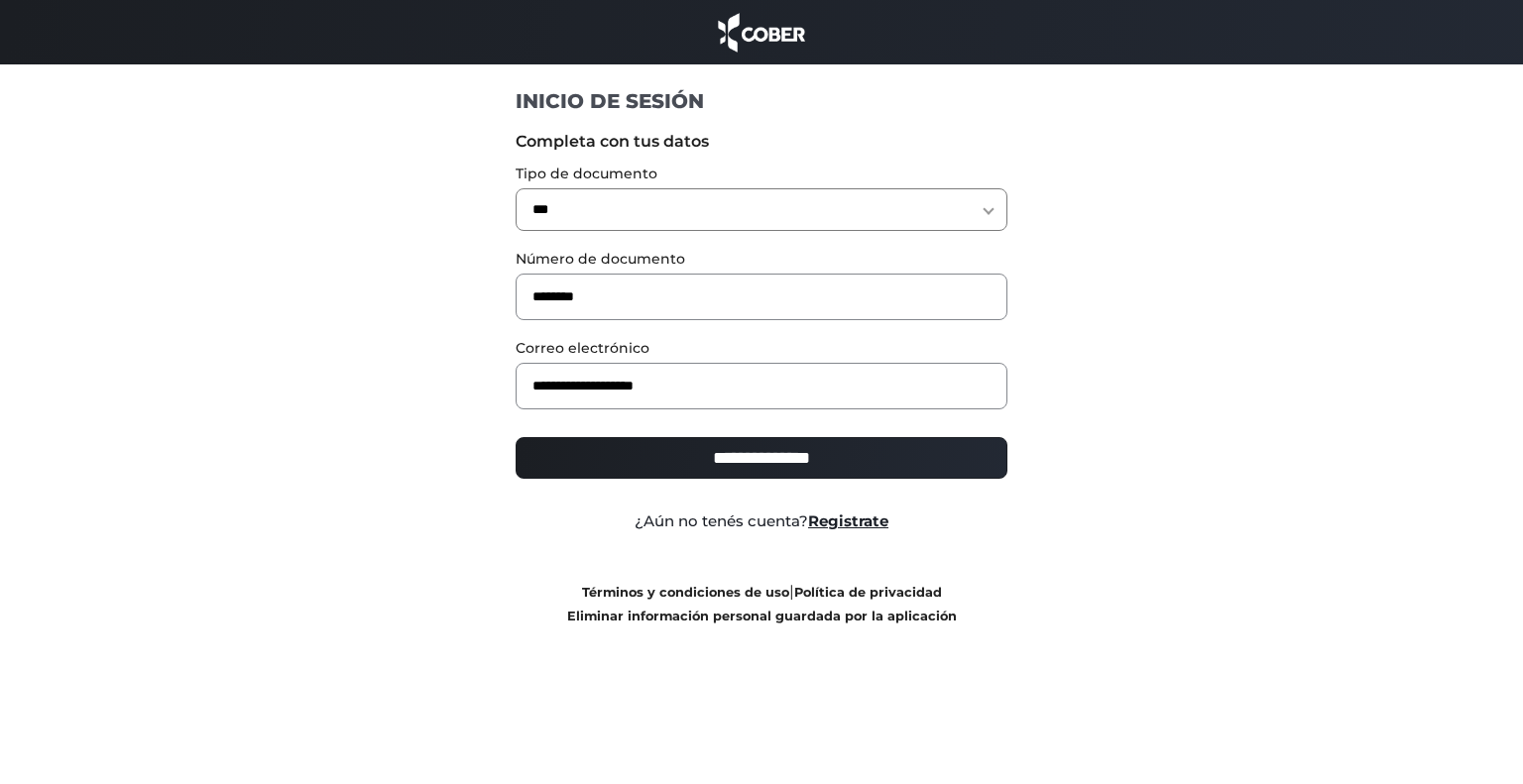 click on "**********" at bounding box center [762, 458] 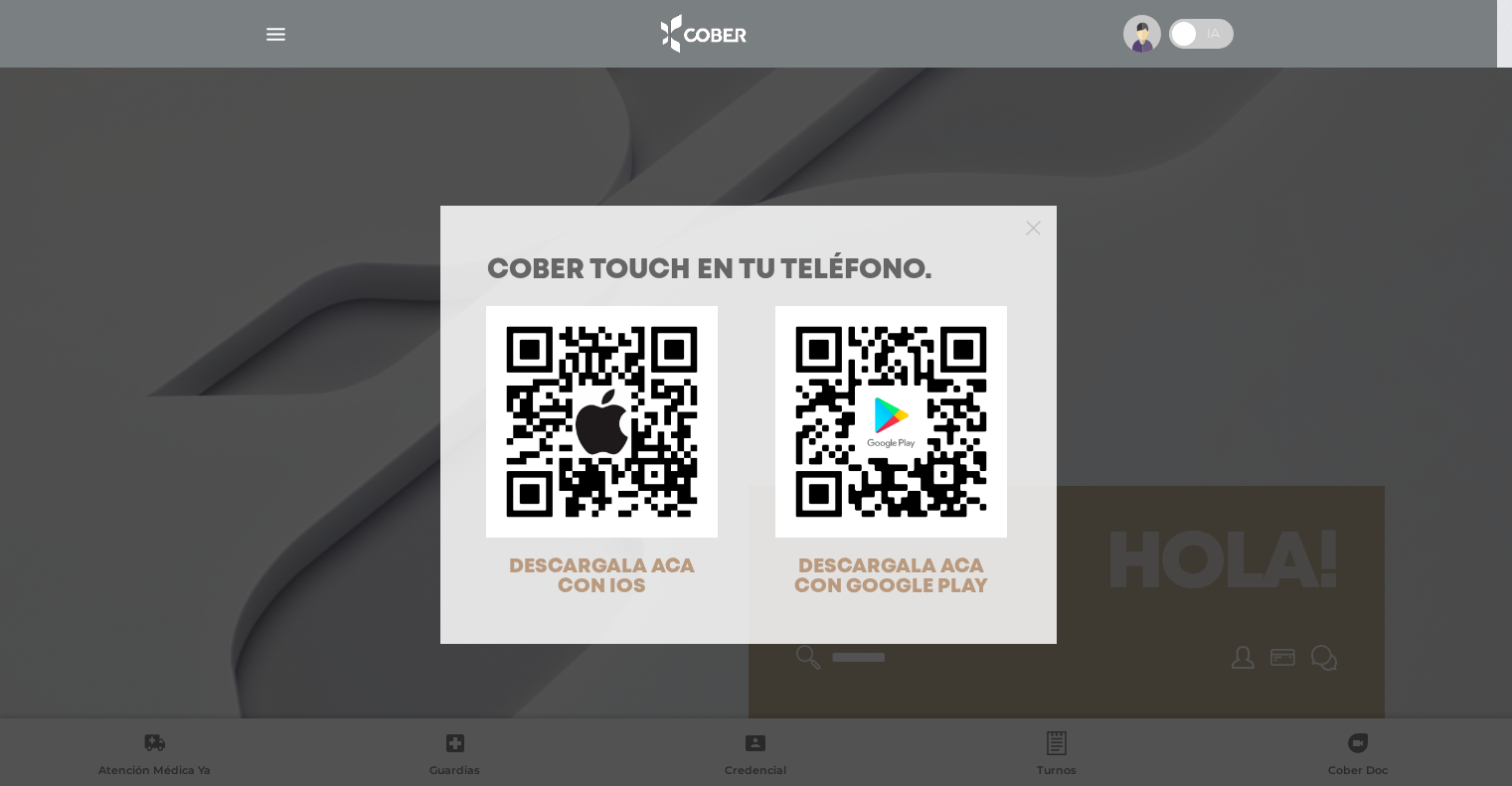 scroll, scrollTop: 0, scrollLeft: 0, axis: both 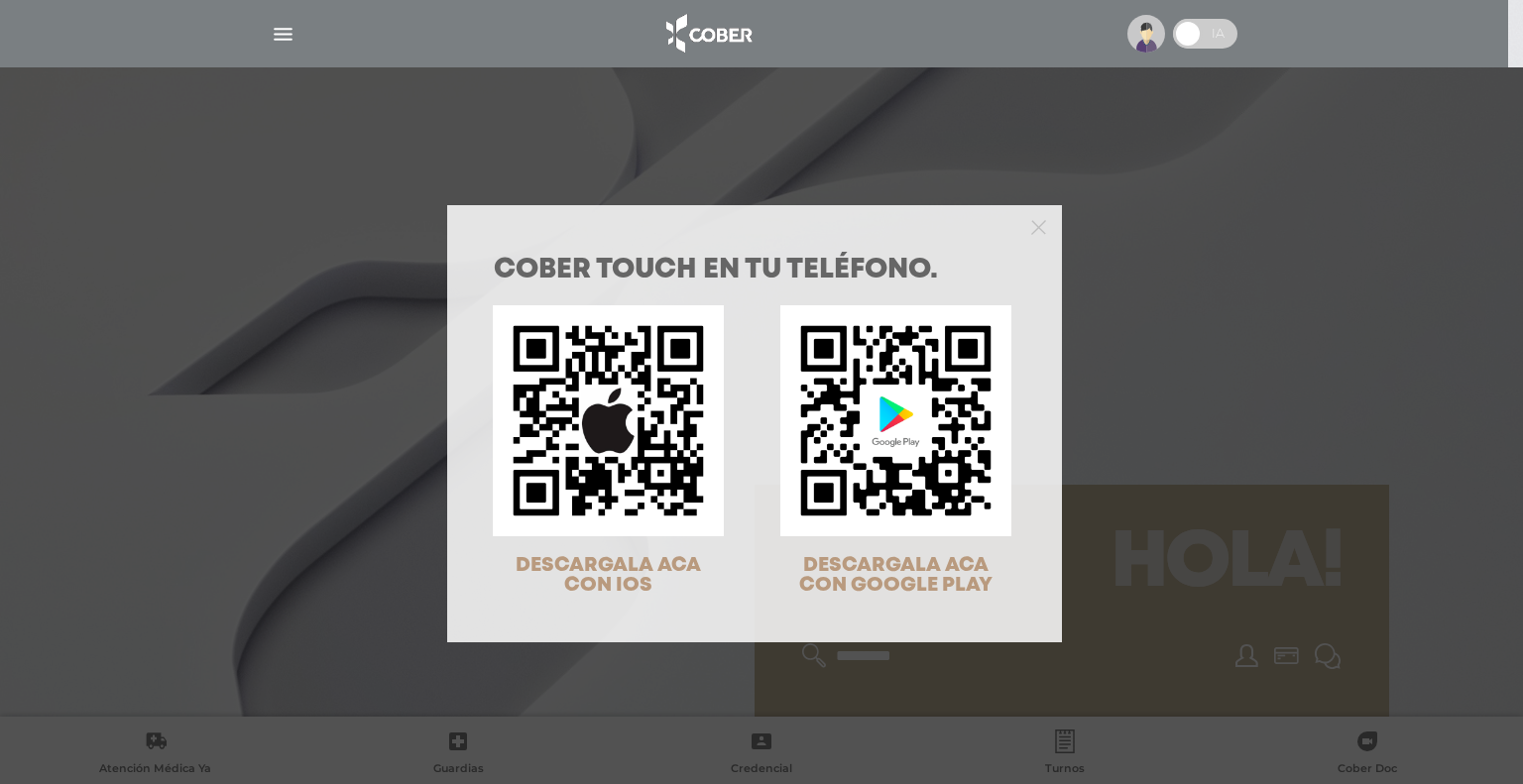 click at bounding box center [755, 225] 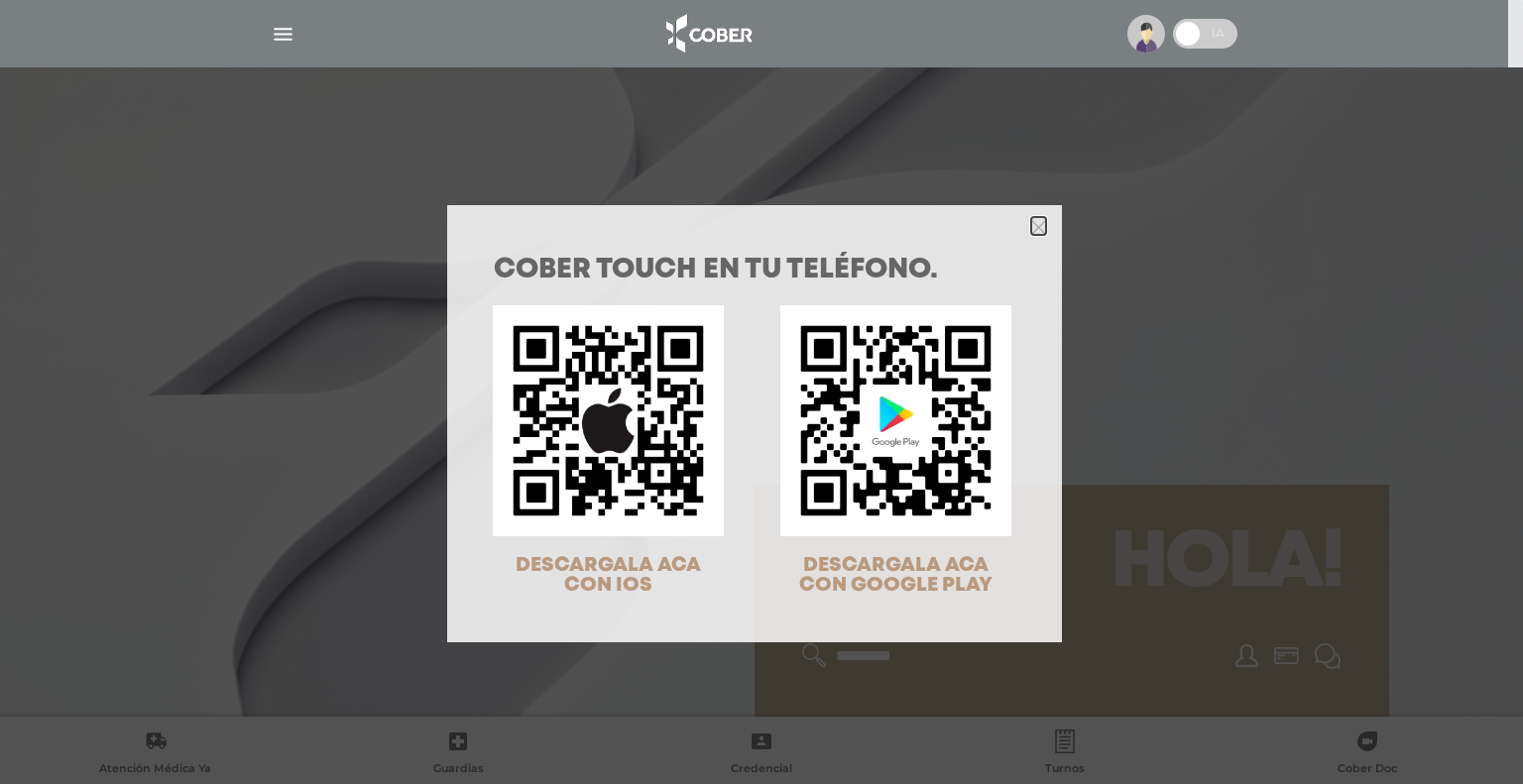 click 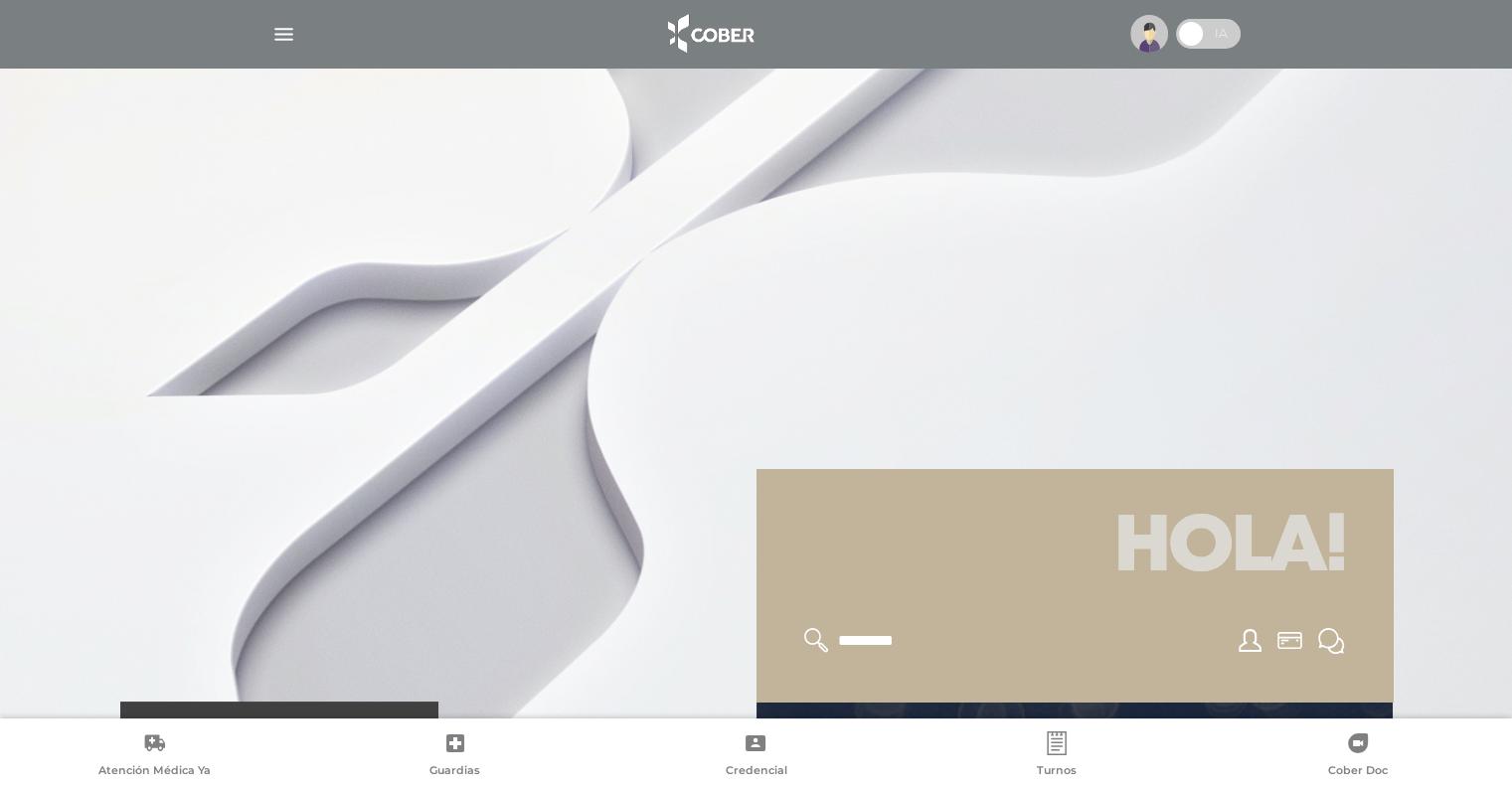 scroll, scrollTop: 298, scrollLeft: 0, axis: vertical 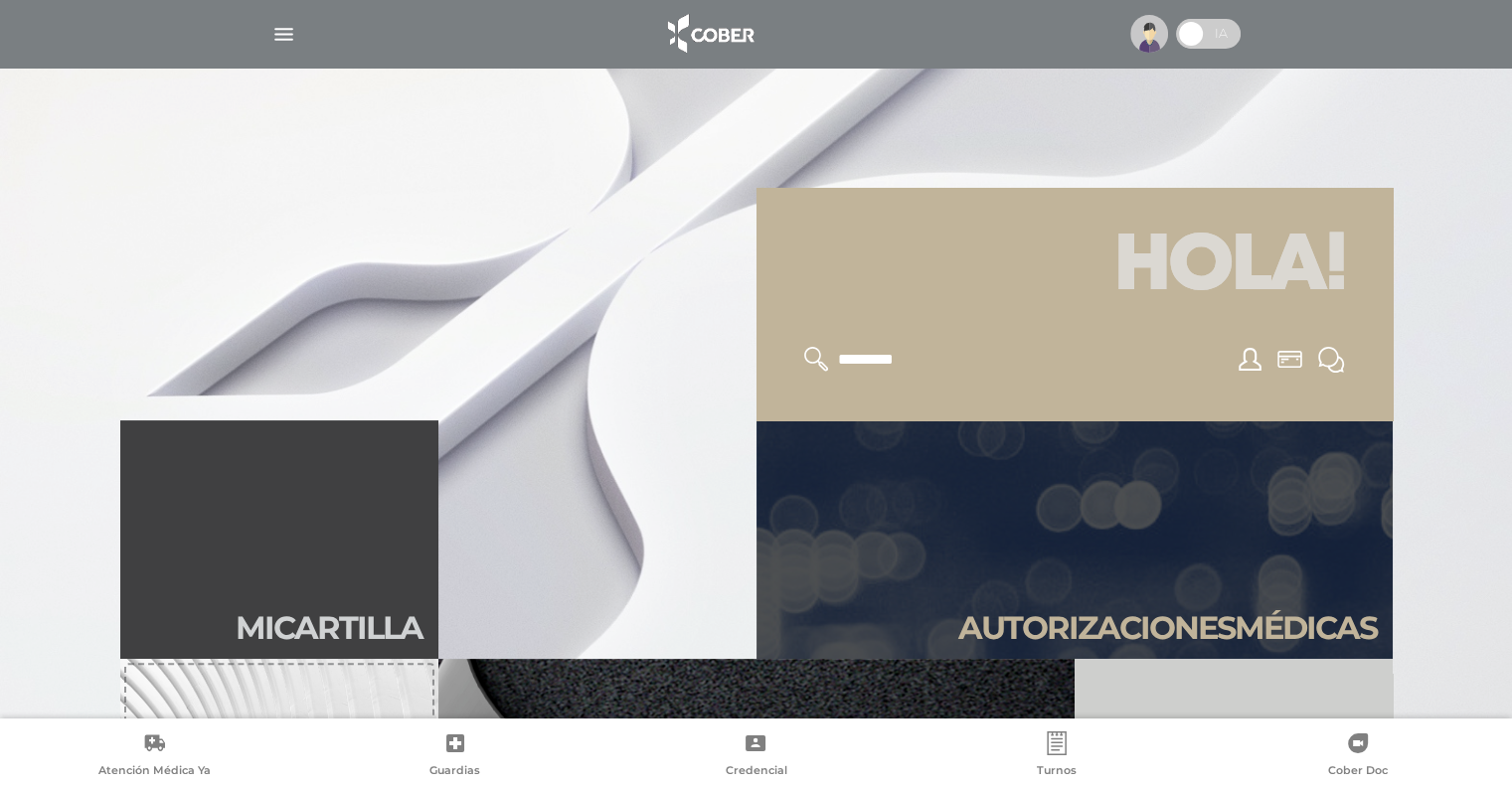 click on "Autori zaciones  médicas" at bounding box center (1075, 540) 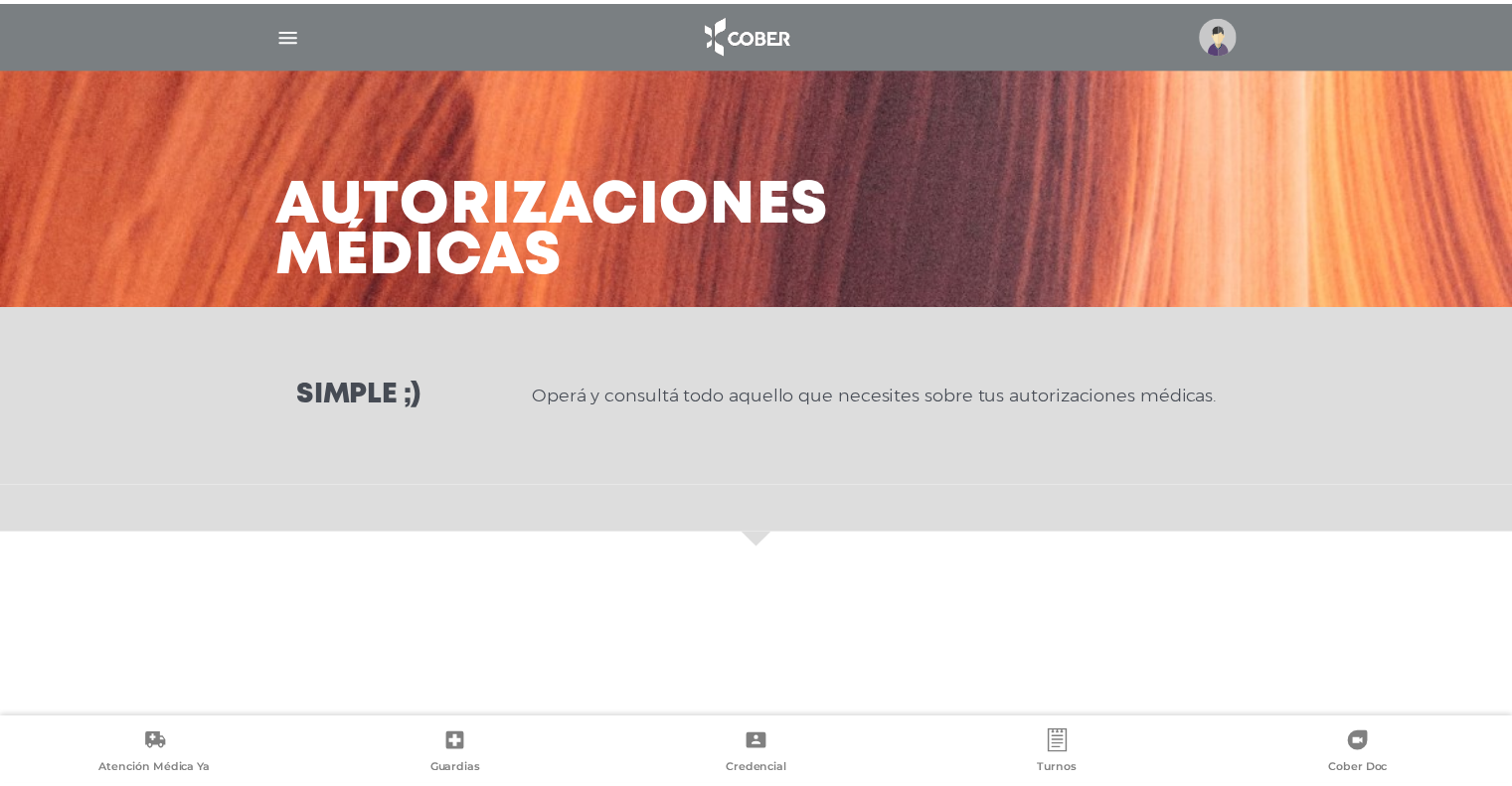 scroll, scrollTop: 0, scrollLeft: 0, axis: both 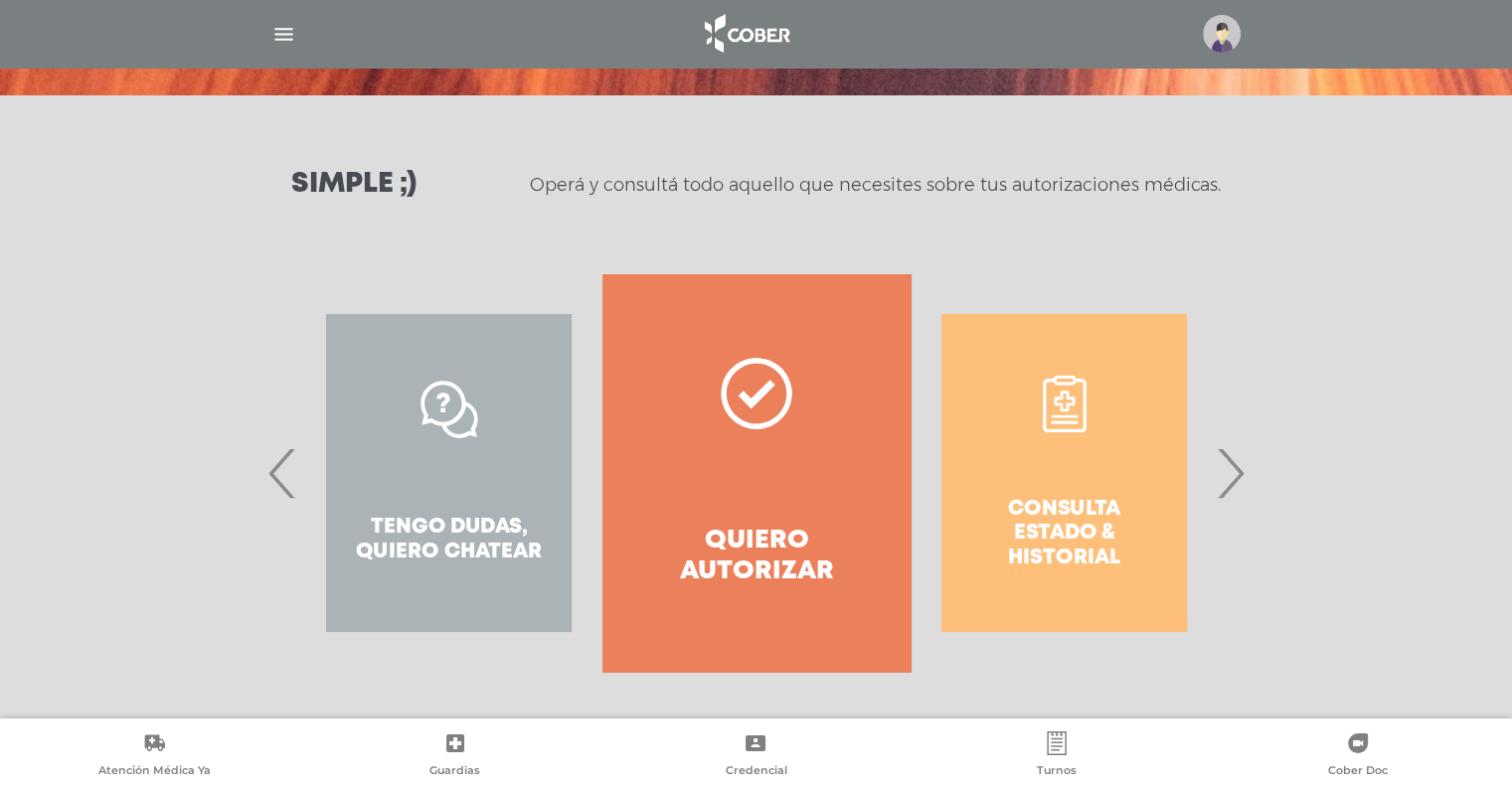 click on "Quiero autorizar" at bounding box center (756, 473) 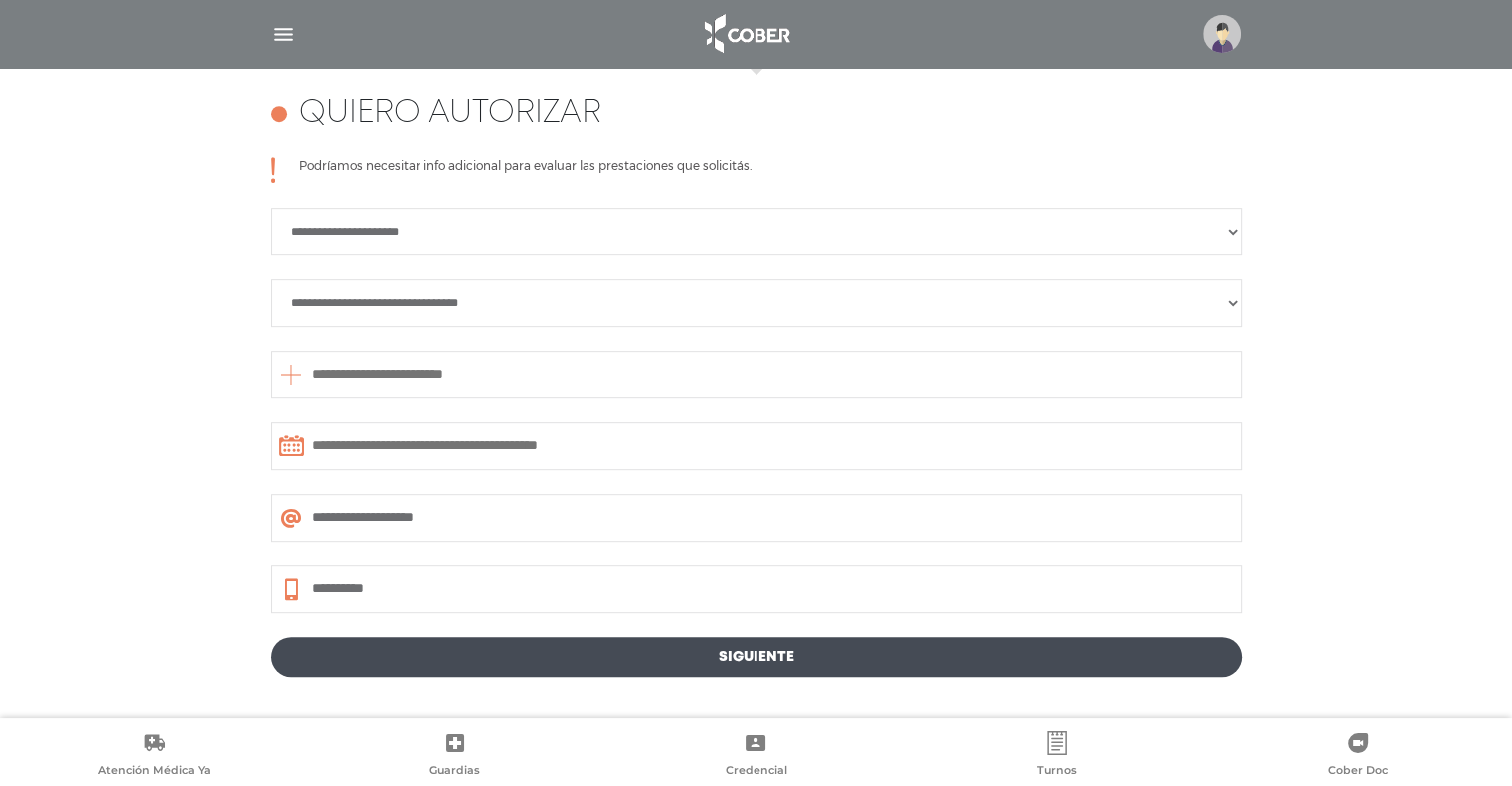 scroll, scrollTop: 882, scrollLeft: 0, axis: vertical 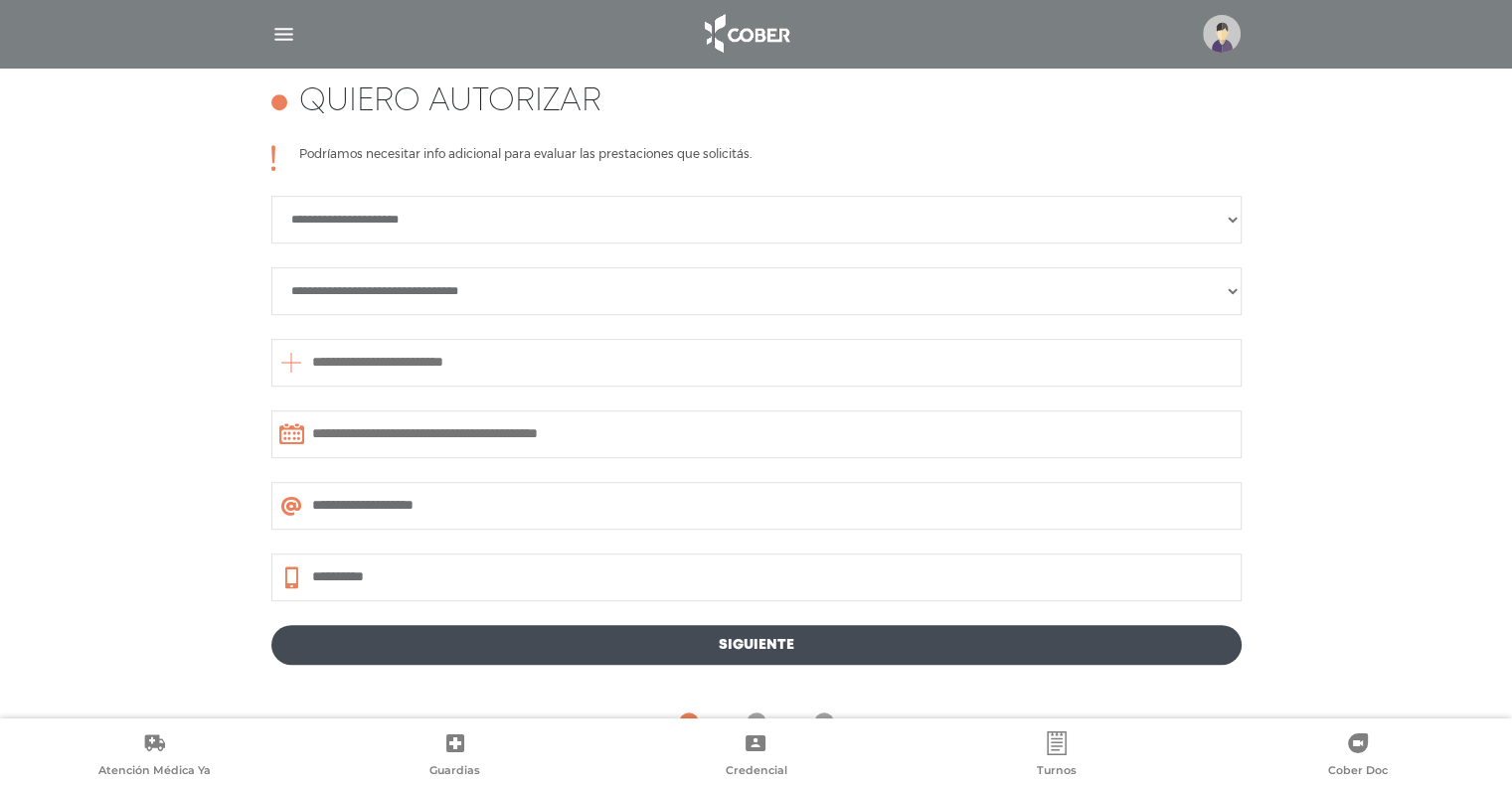click on "**********" at bounding box center [756, 220] 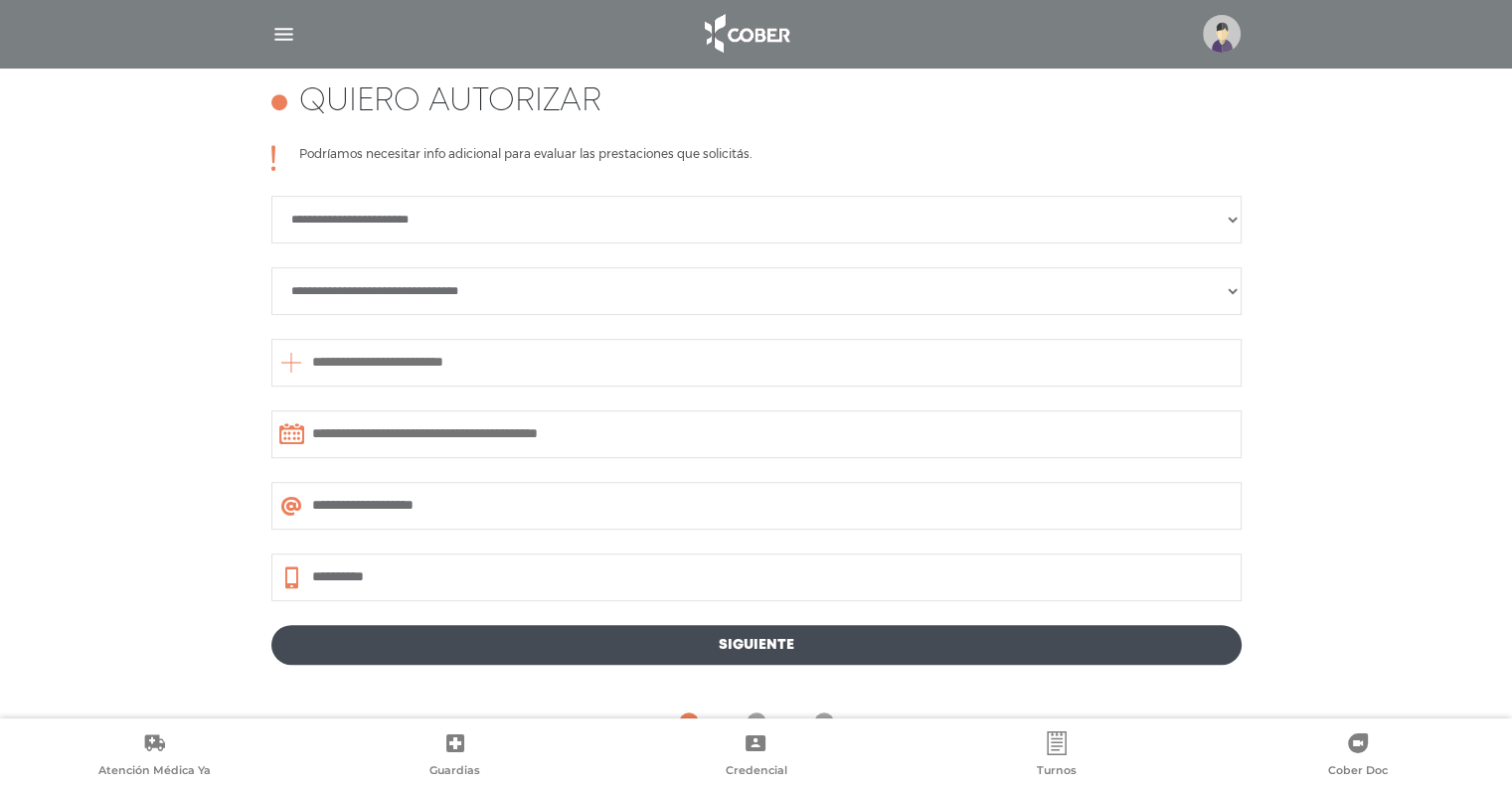 click on "**********" at bounding box center (756, 291) 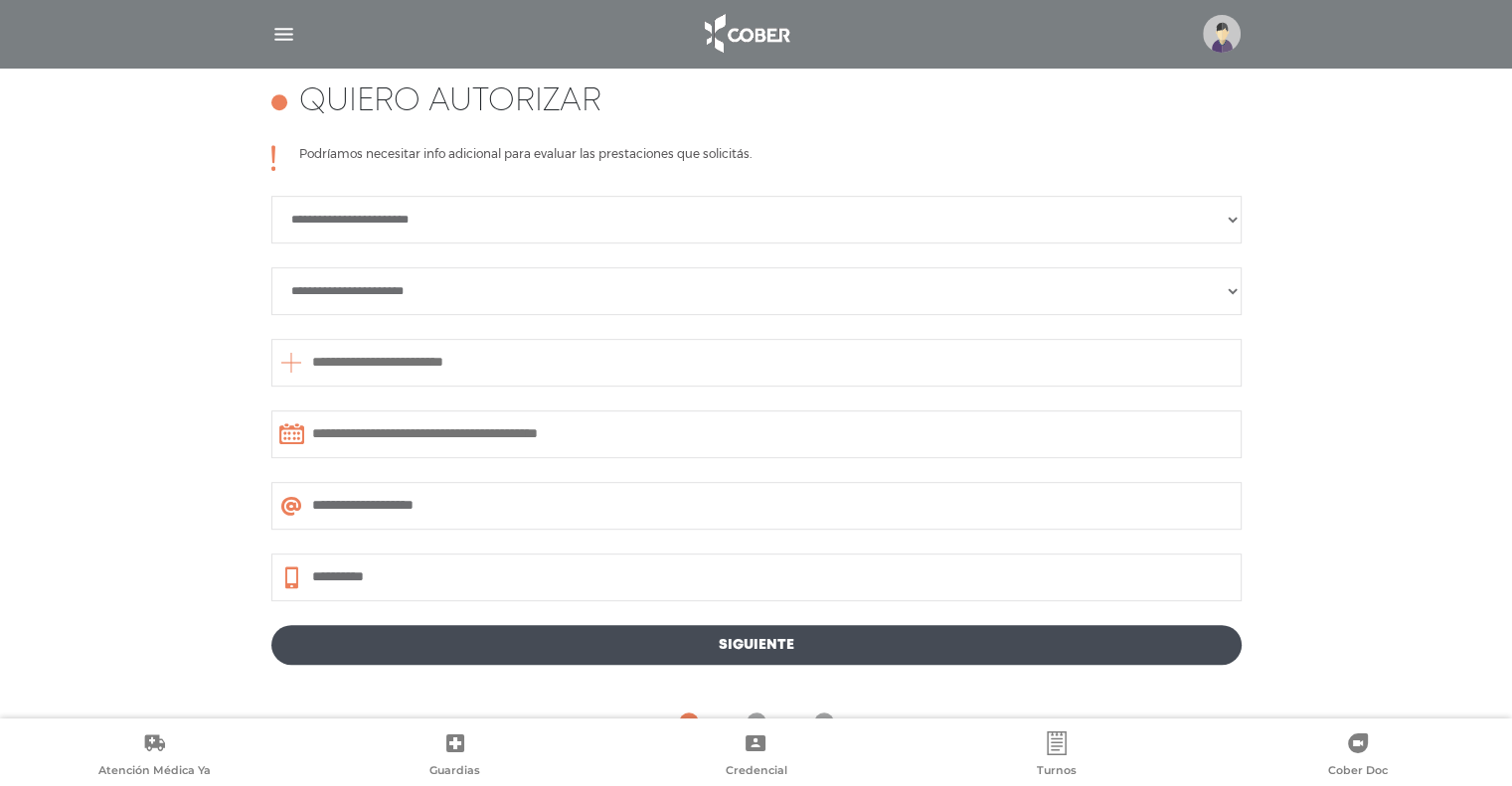 click on "**********" at bounding box center (756, 291) 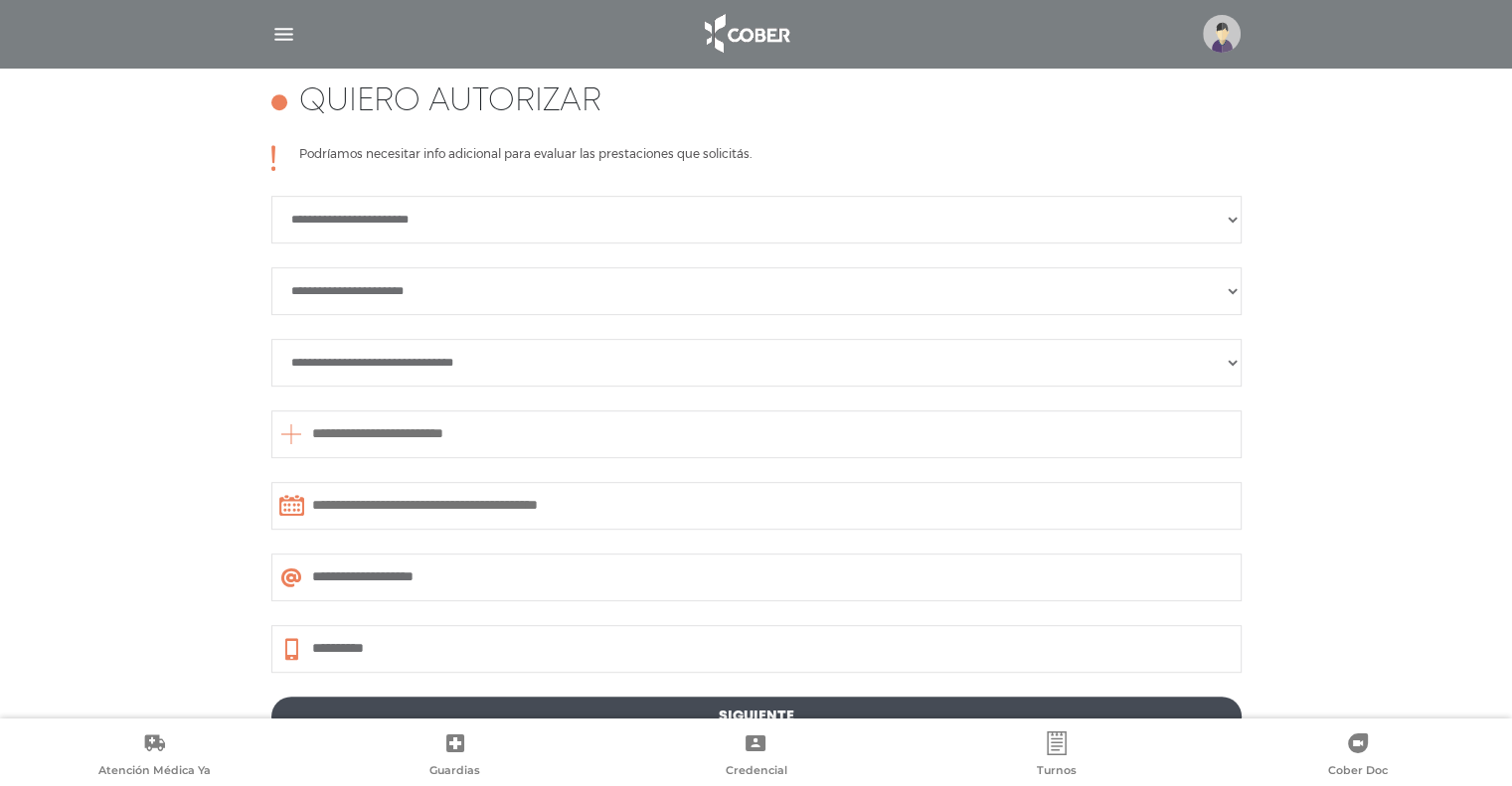 click on "**********" at bounding box center (756, 363) 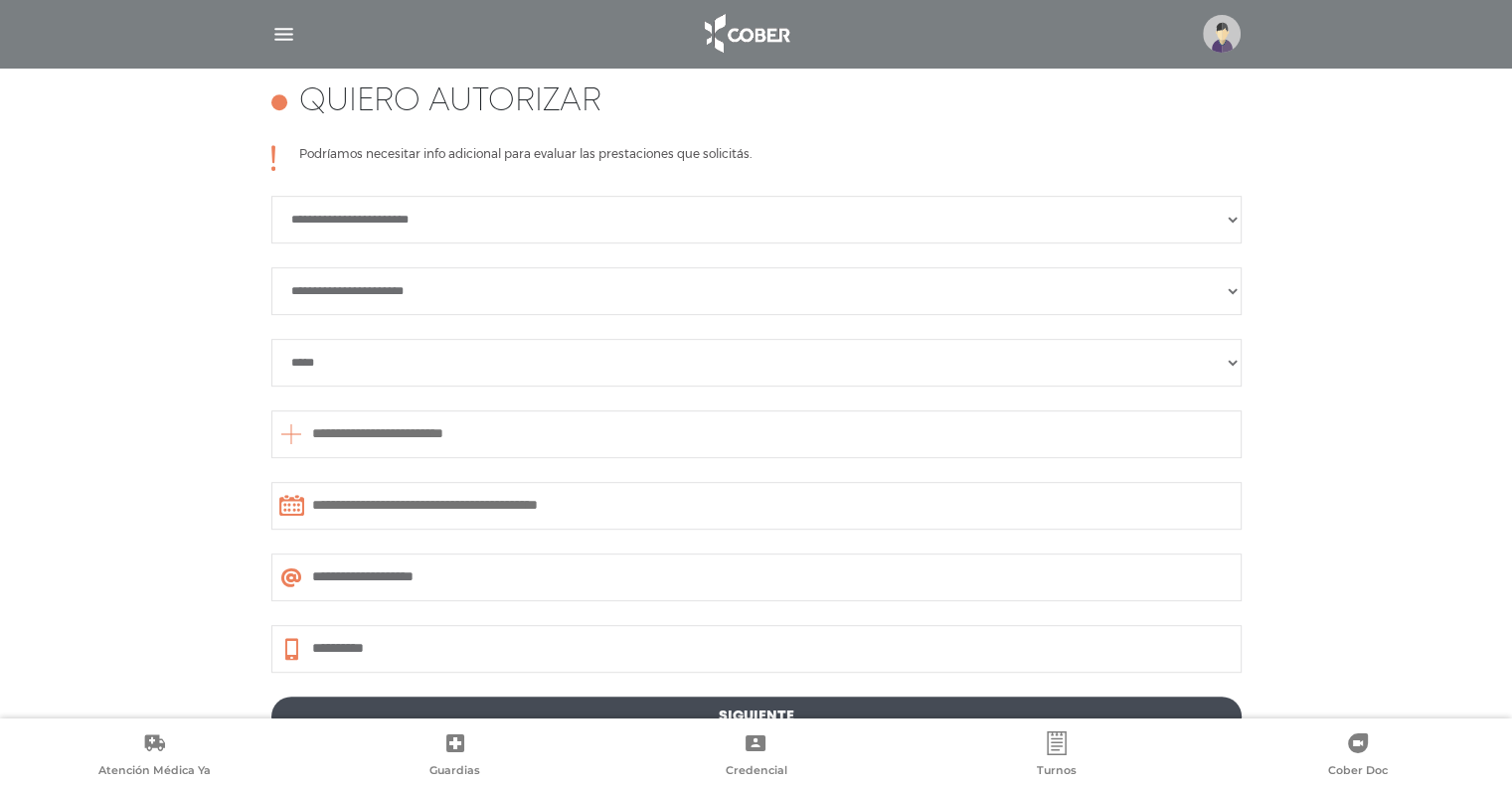 click at bounding box center [756, 434] 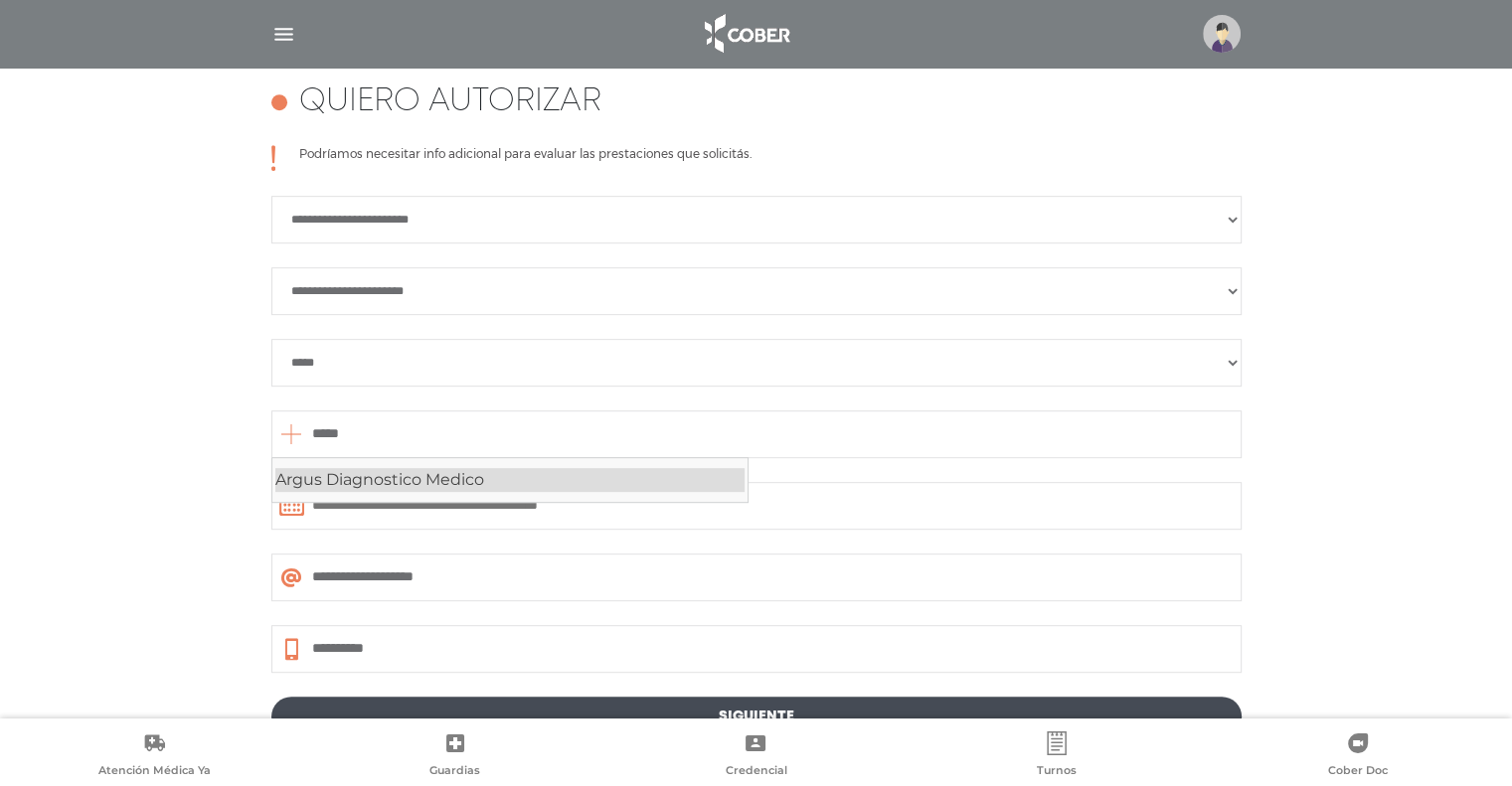 click on "Argus Diagnostico Medico" at bounding box center [510, 480] 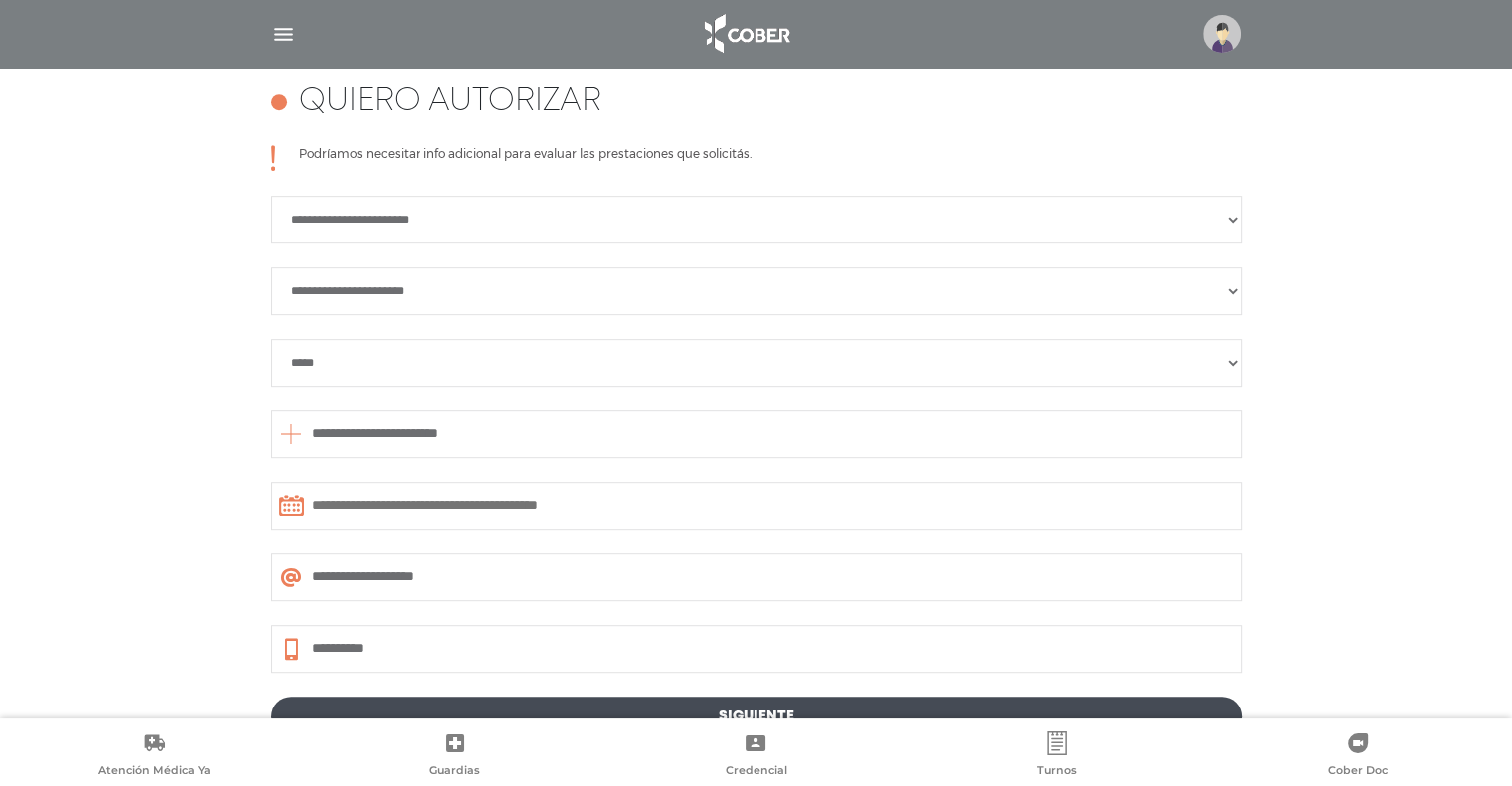 type on "**********" 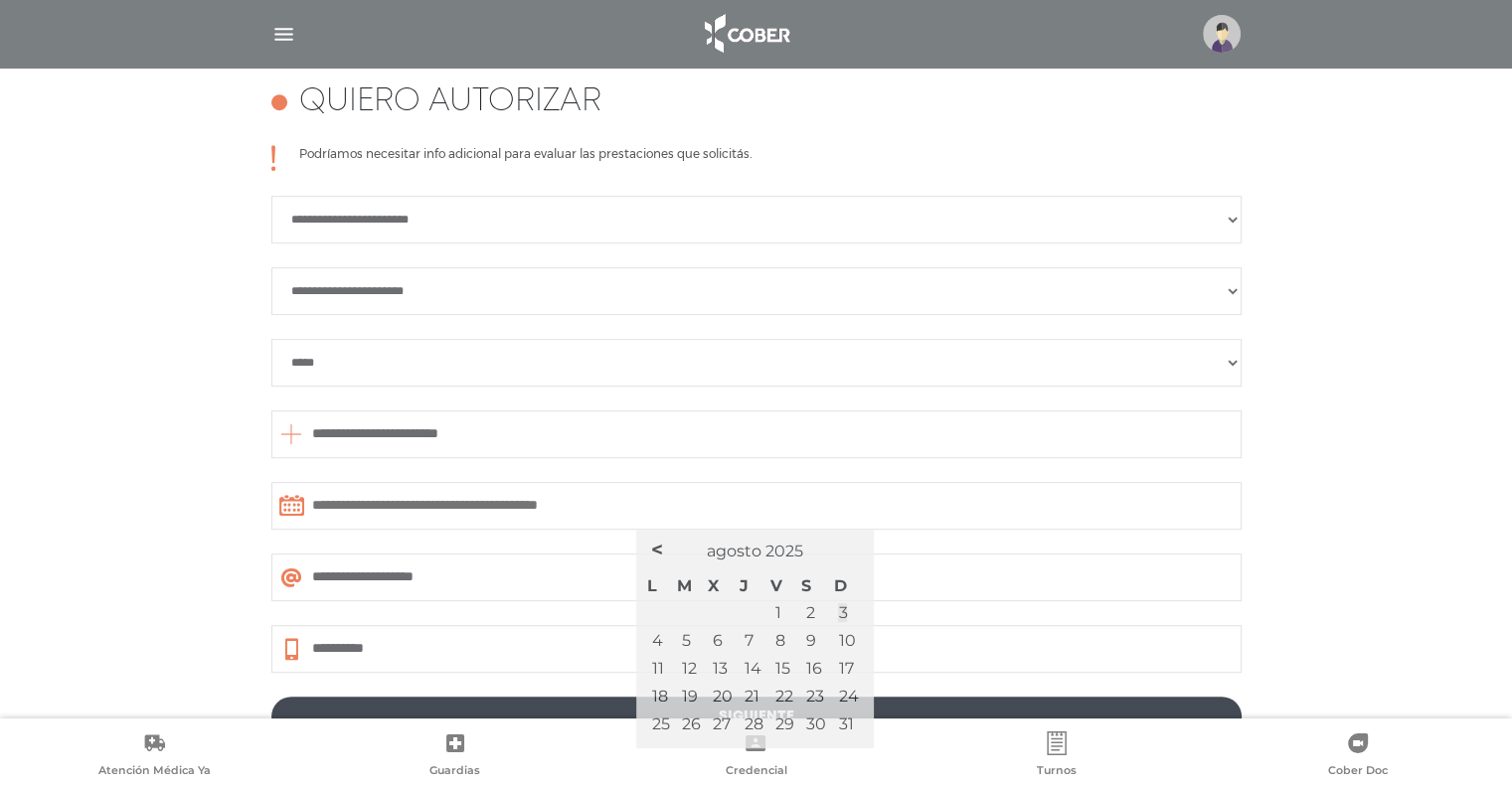 click at bounding box center [756, 506] 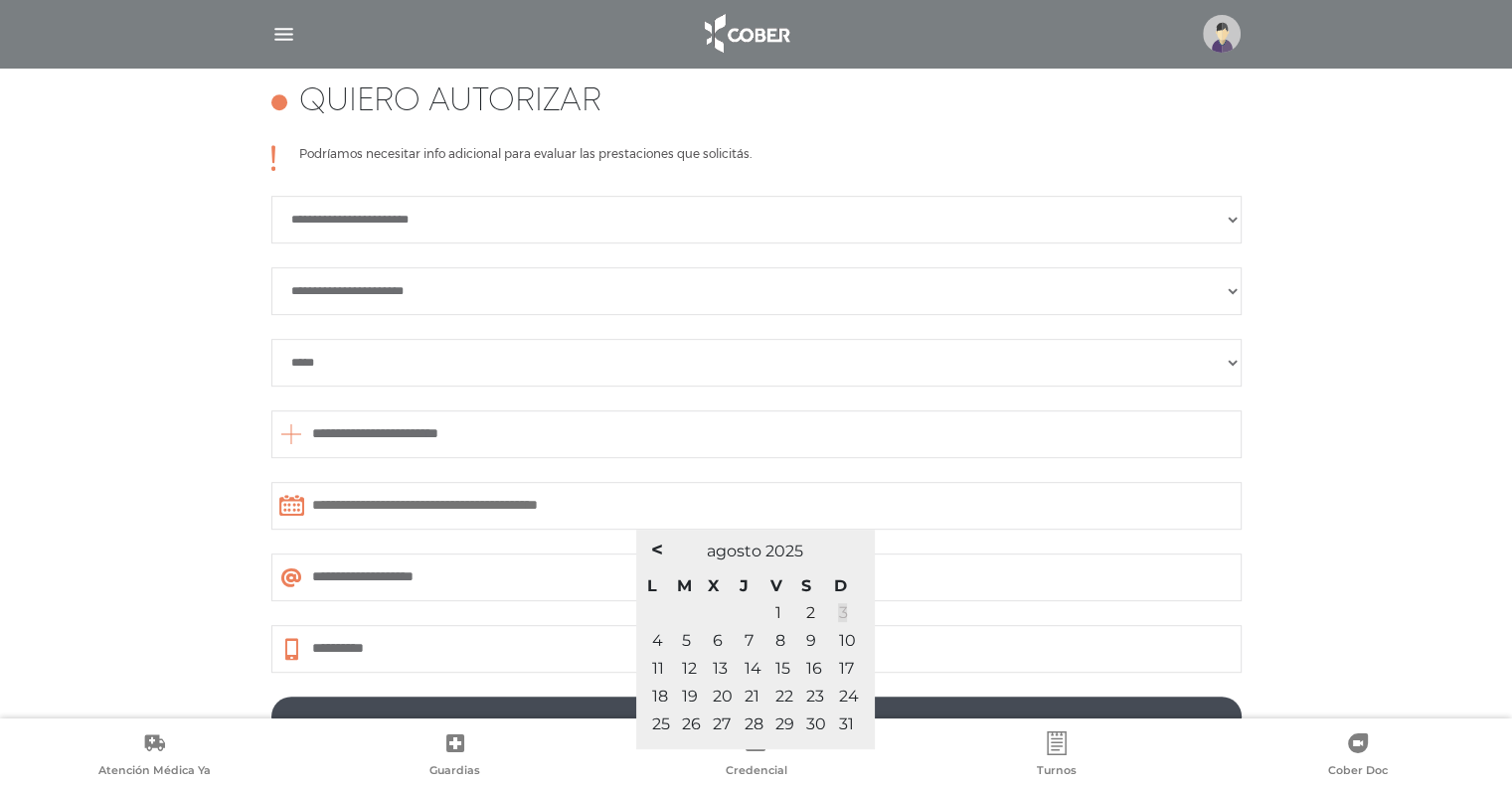 click on "3" at bounding box center [842, 612] 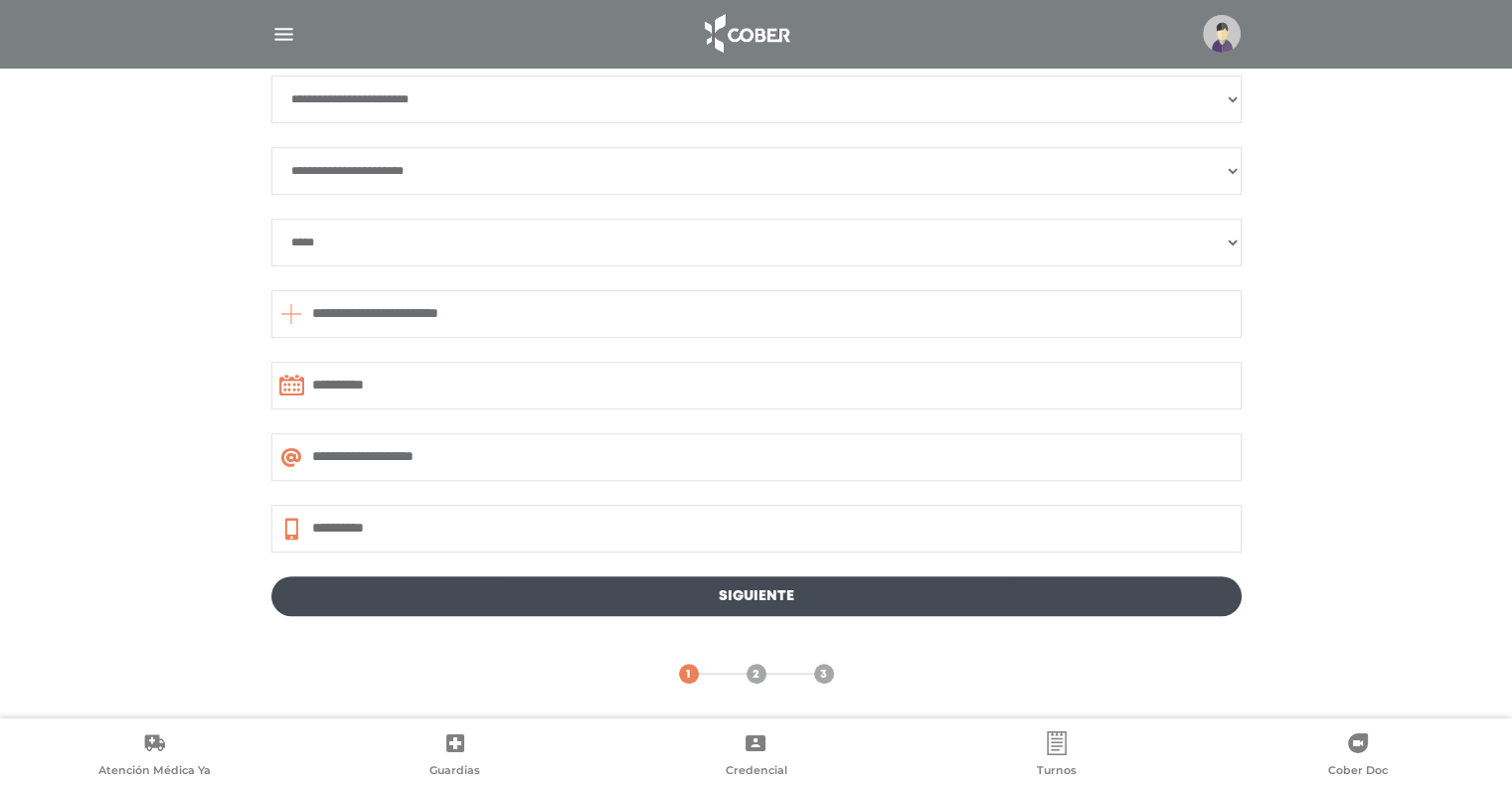 click on "Siguiente" at bounding box center [756, 596] 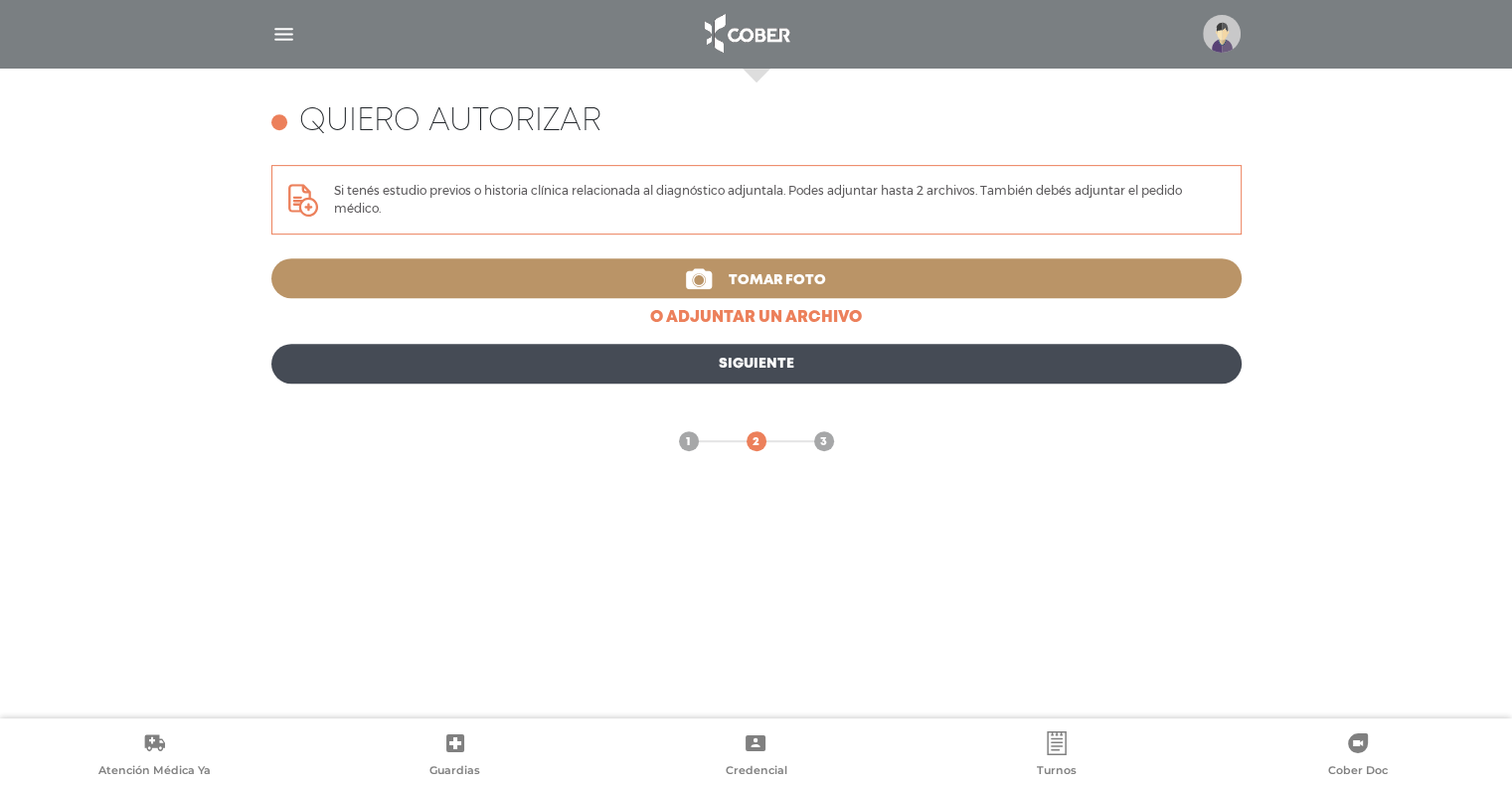 scroll, scrollTop: 863, scrollLeft: 0, axis: vertical 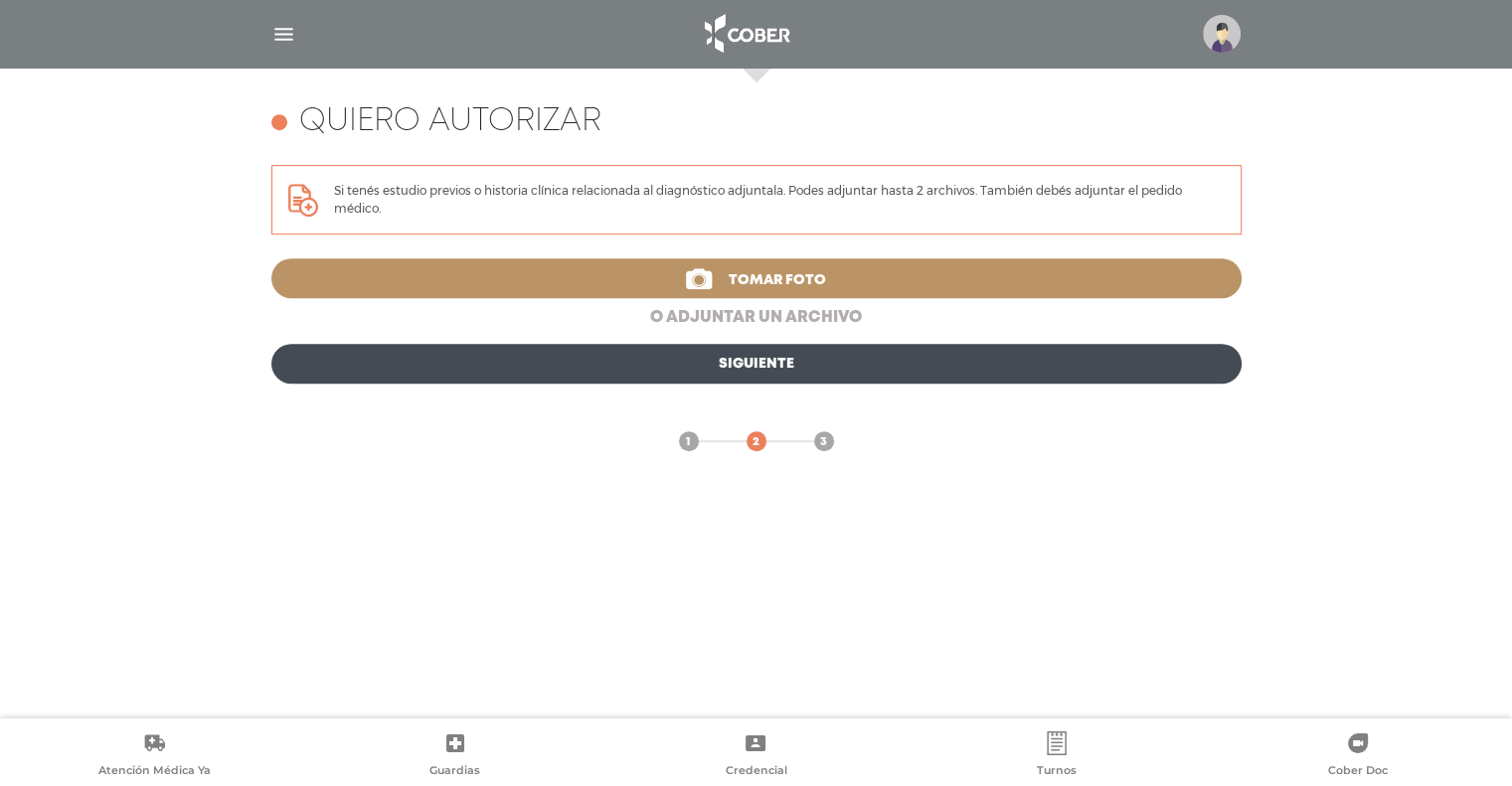 click on "o adjuntar un archivo" at bounding box center (756, 318) 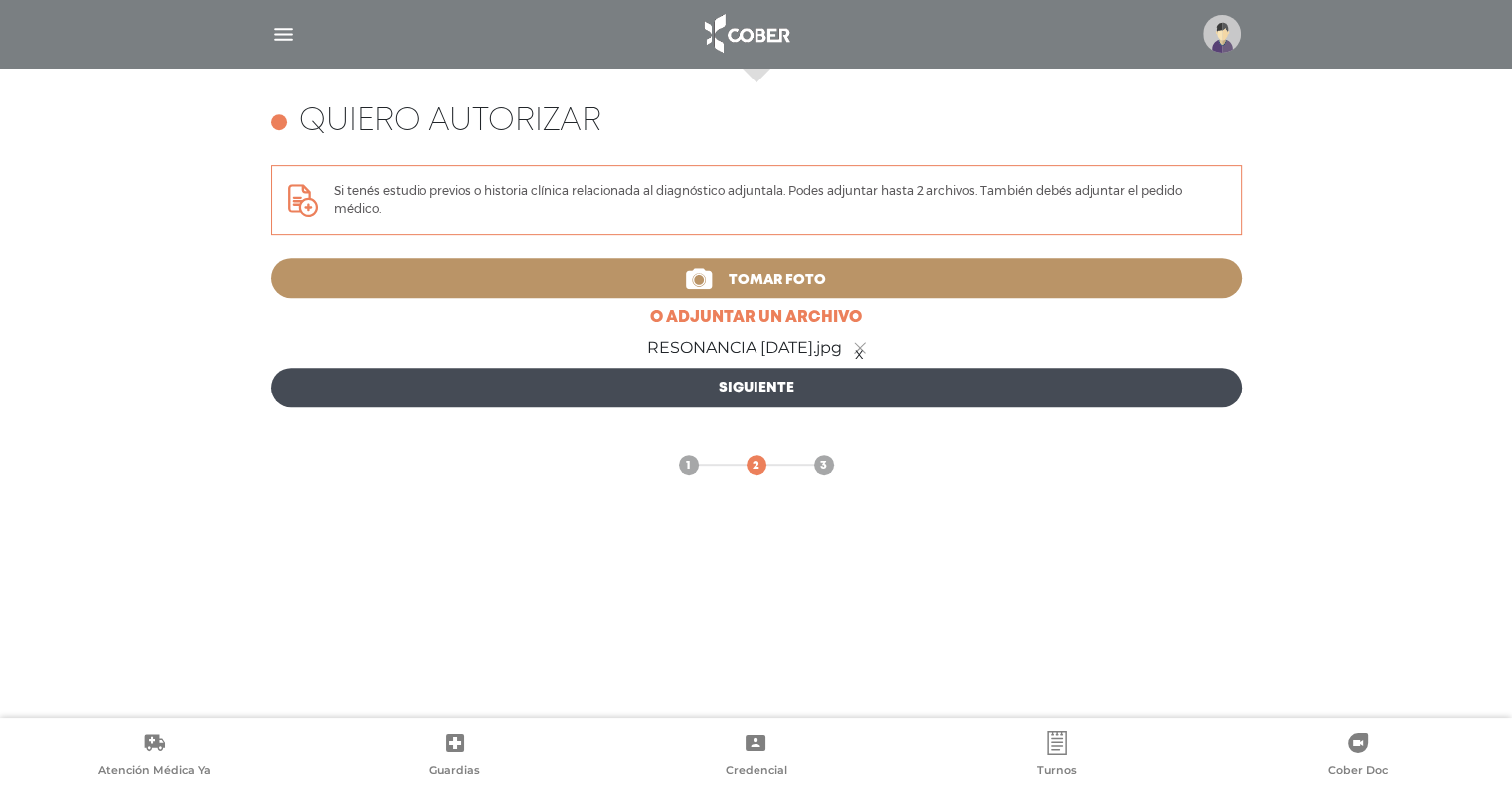 click on "Siguiente" at bounding box center (756, 388) 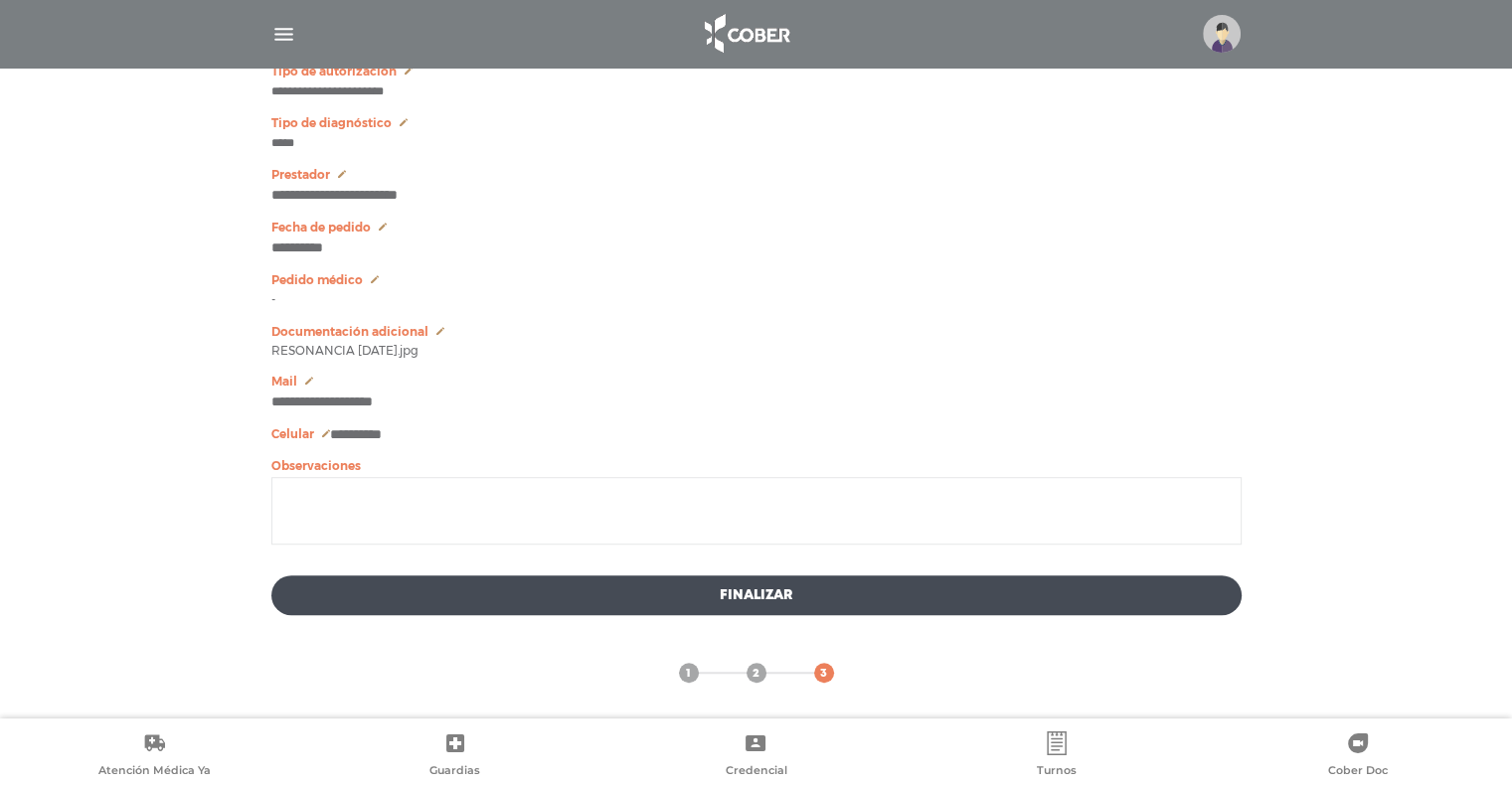 scroll, scrollTop: 1091, scrollLeft: 0, axis: vertical 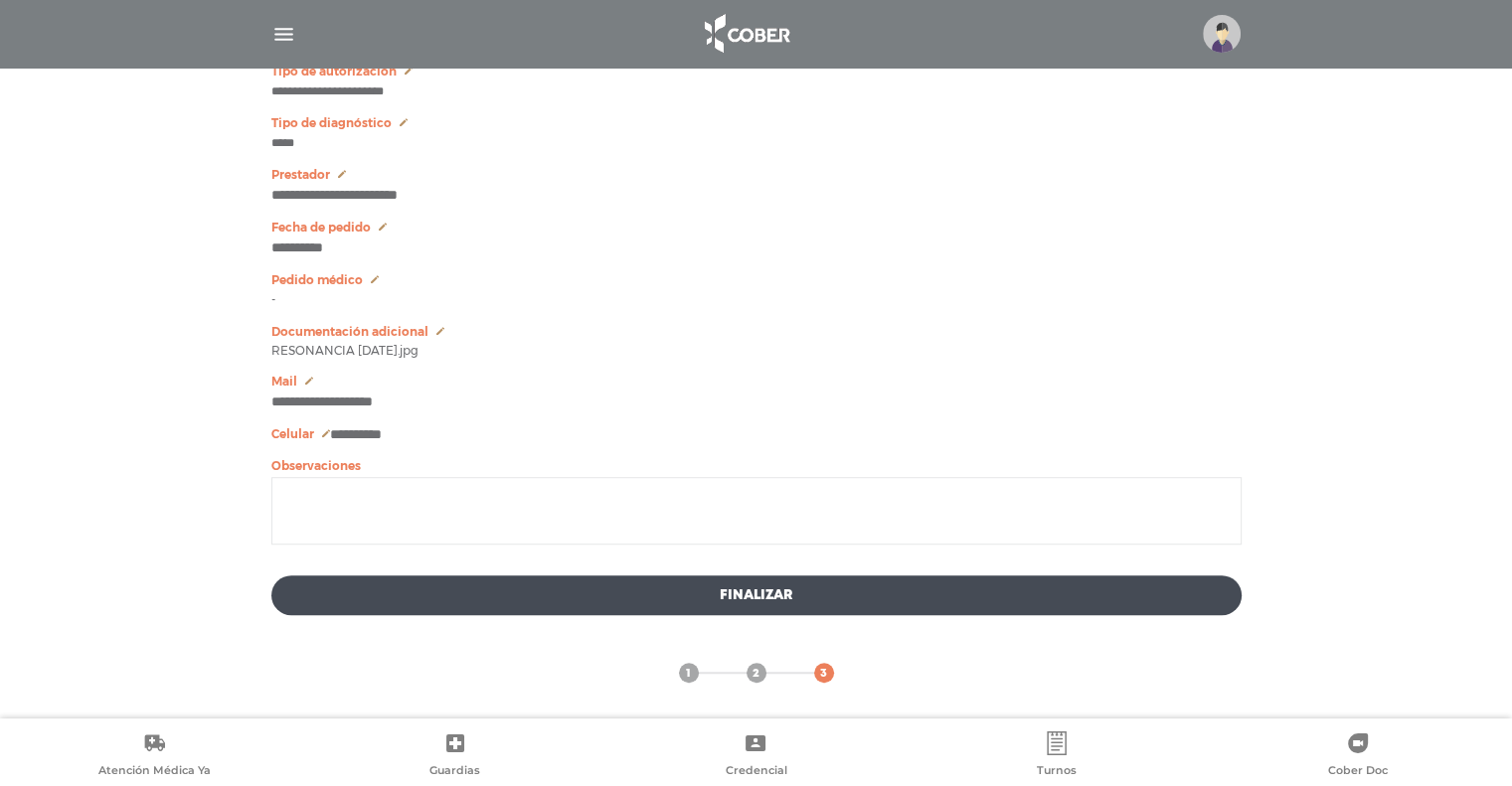click on "Finalizar" at bounding box center (756, 595) 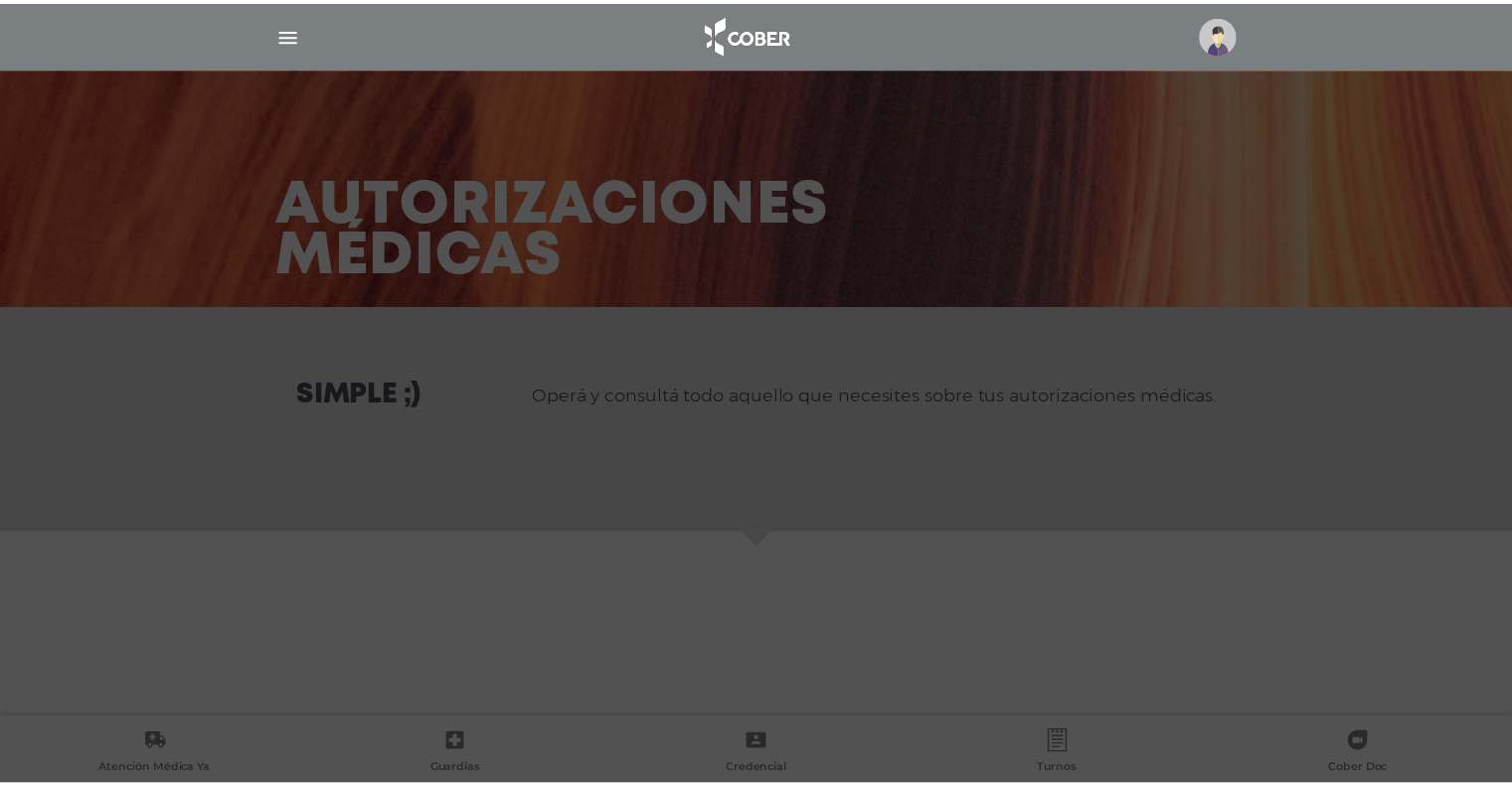 scroll, scrollTop: 0, scrollLeft: 0, axis: both 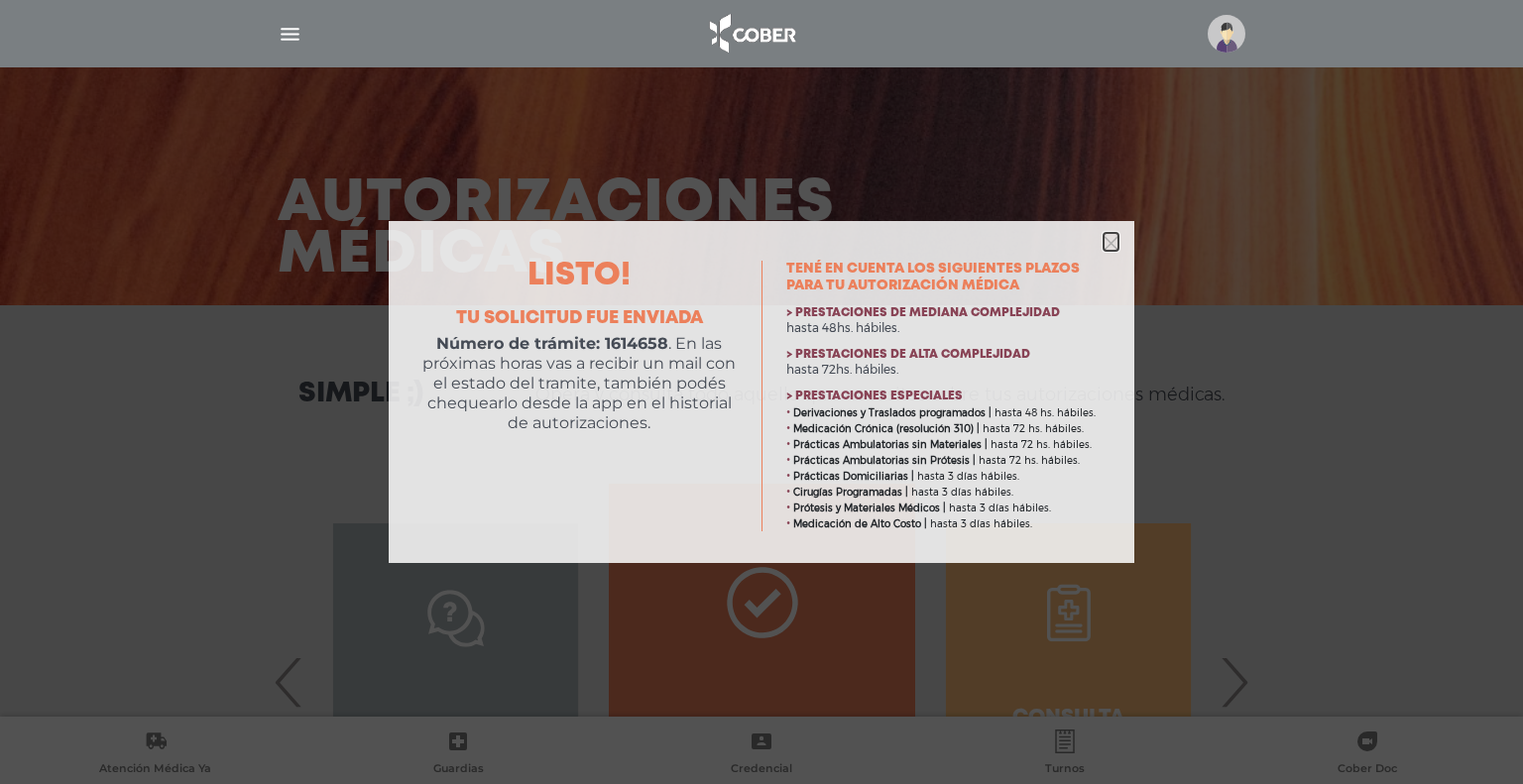 click 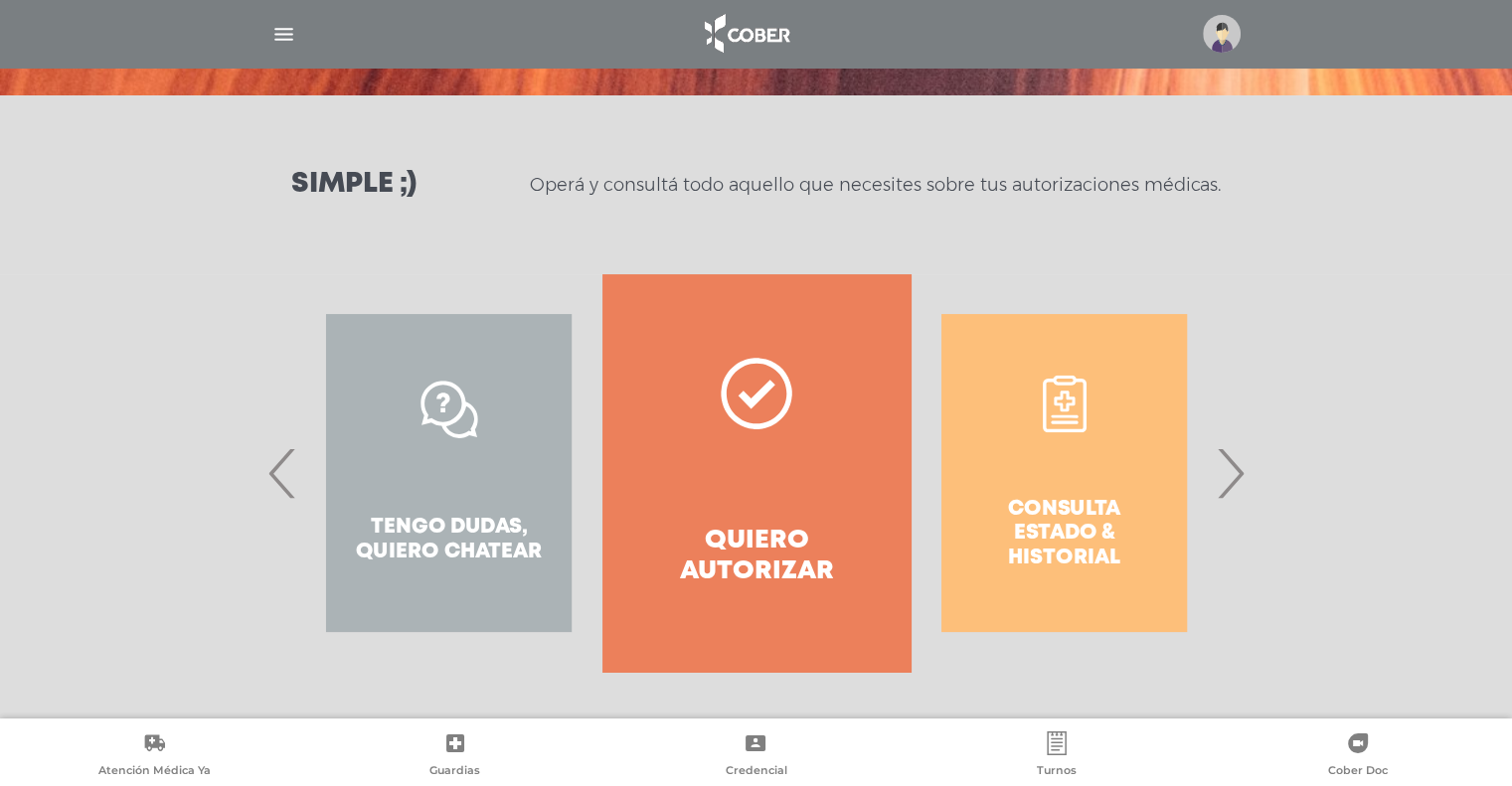 scroll, scrollTop: 211, scrollLeft: 0, axis: vertical 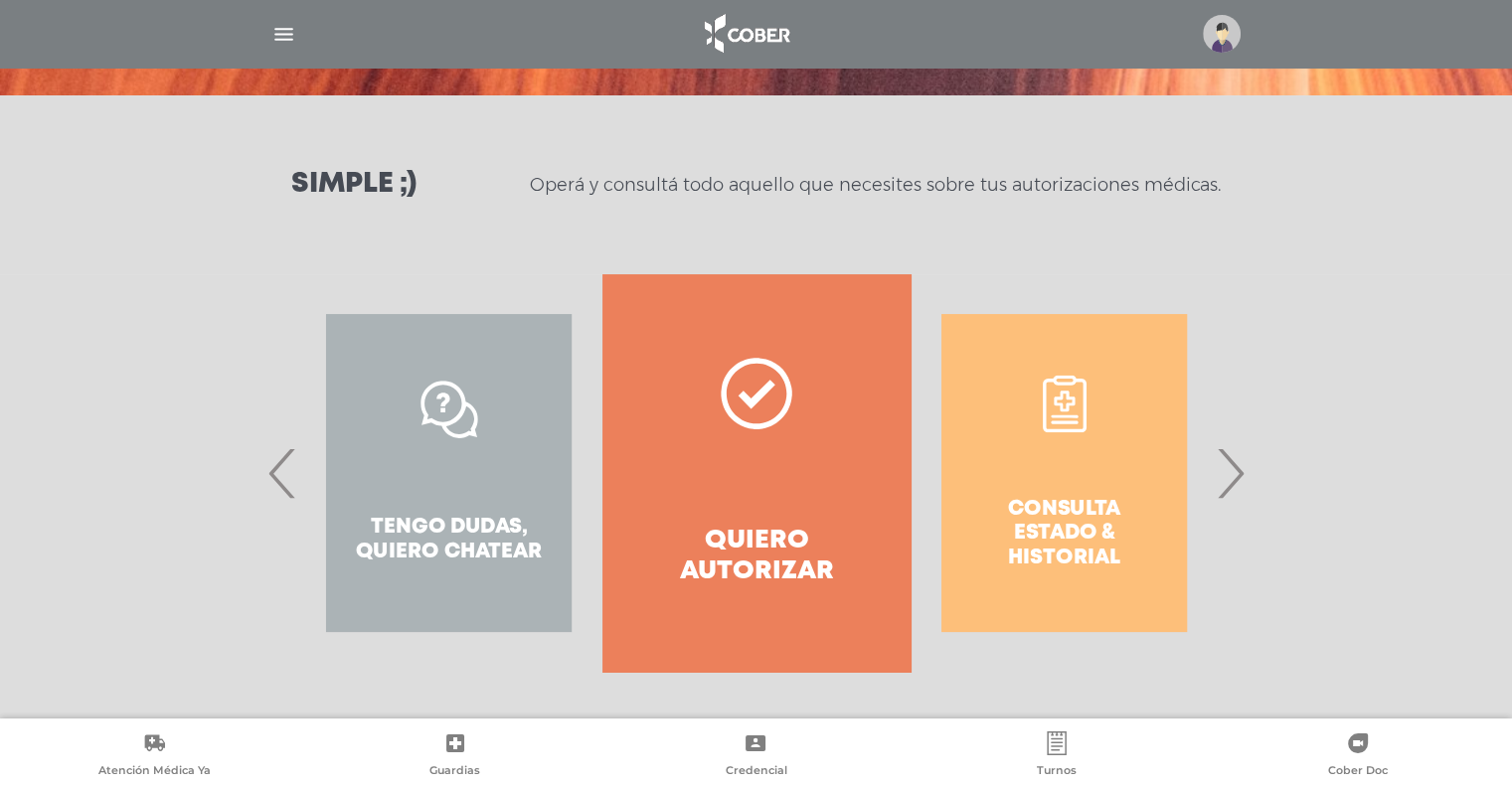 click on "›" at bounding box center [1230, 473] 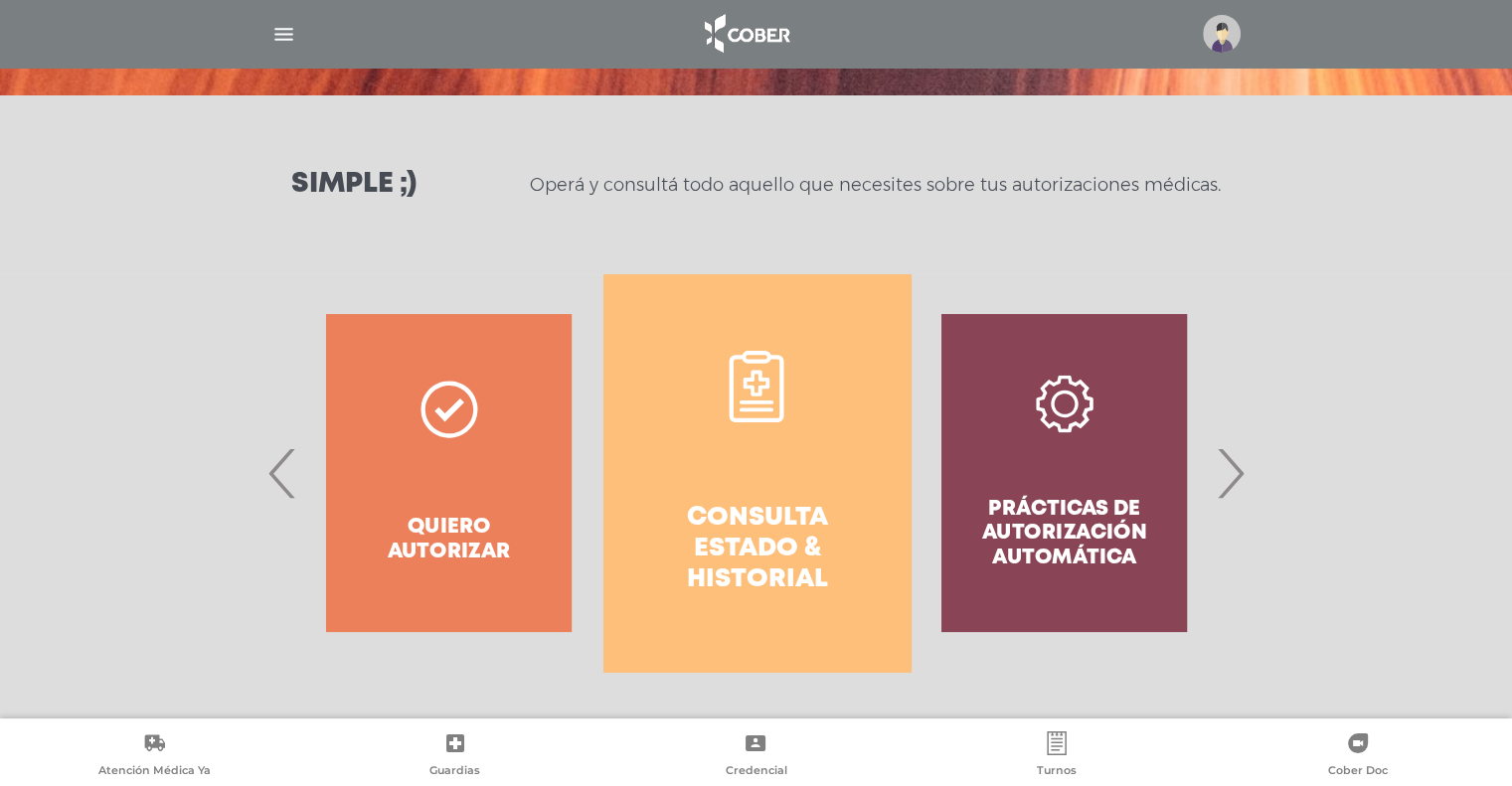 click on "Consulta estado & historial" at bounding box center (756, 550) 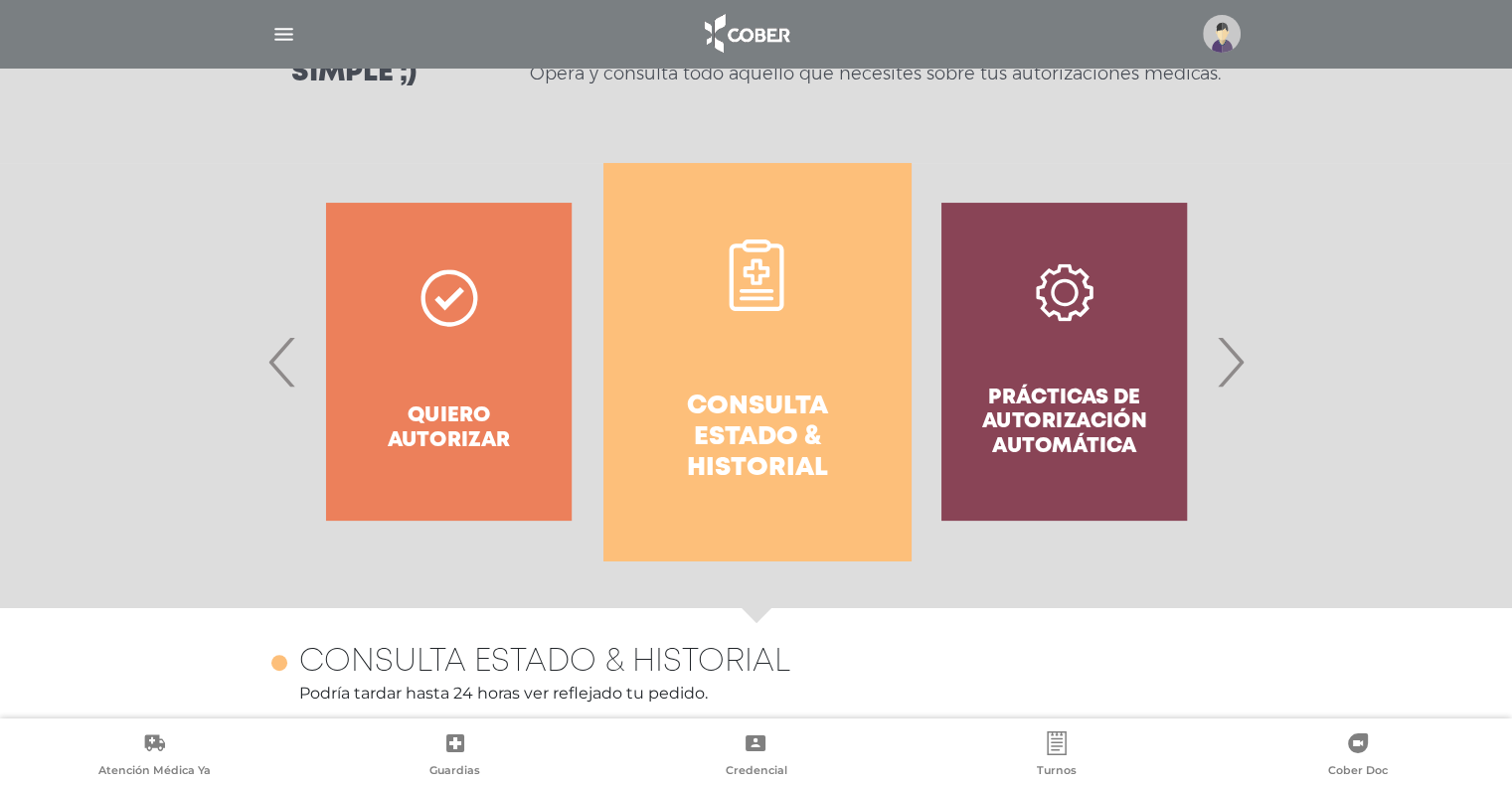 scroll, scrollTop: 397, scrollLeft: 0, axis: vertical 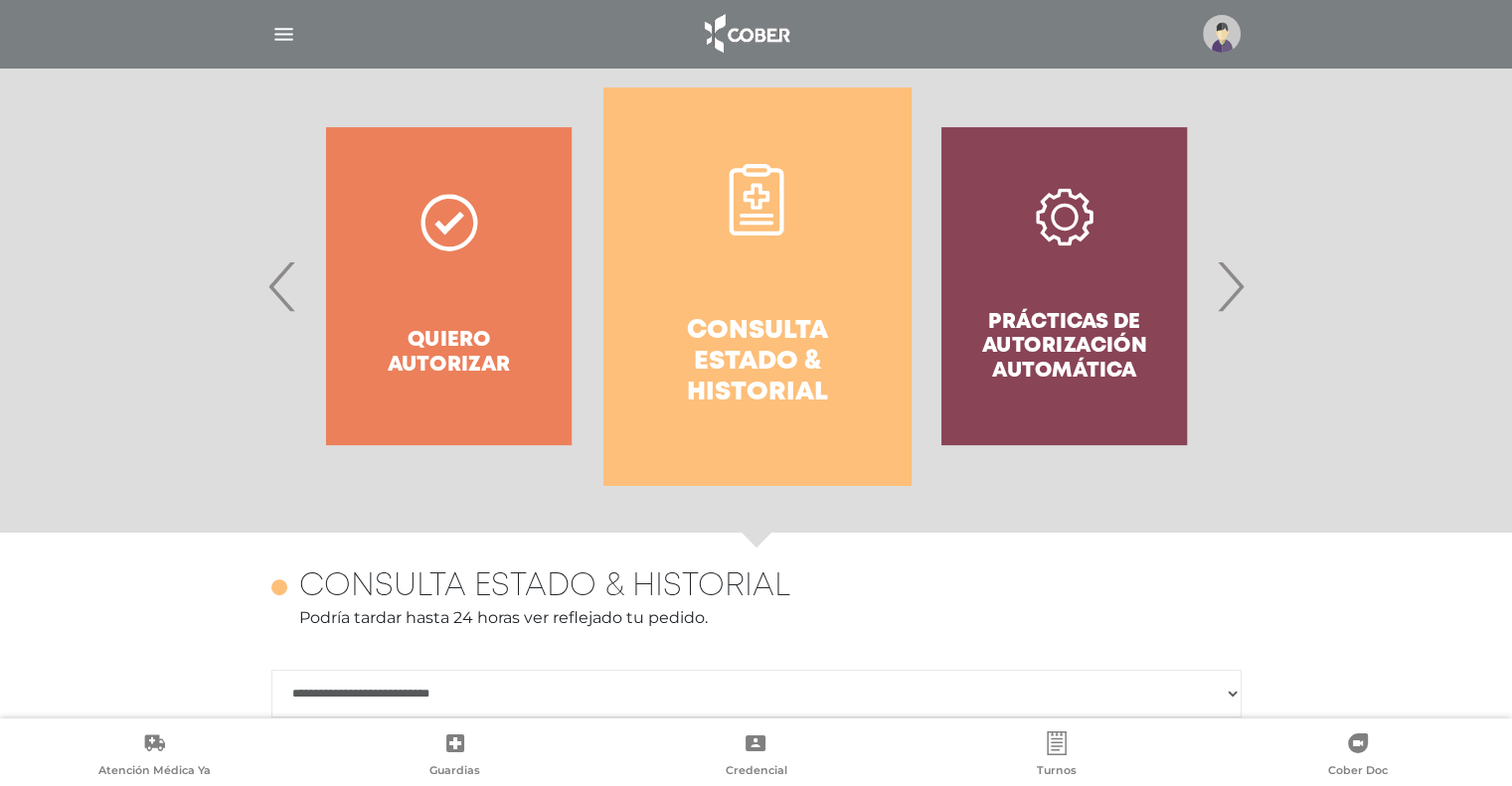 click on "›" at bounding box center [1230, 286] 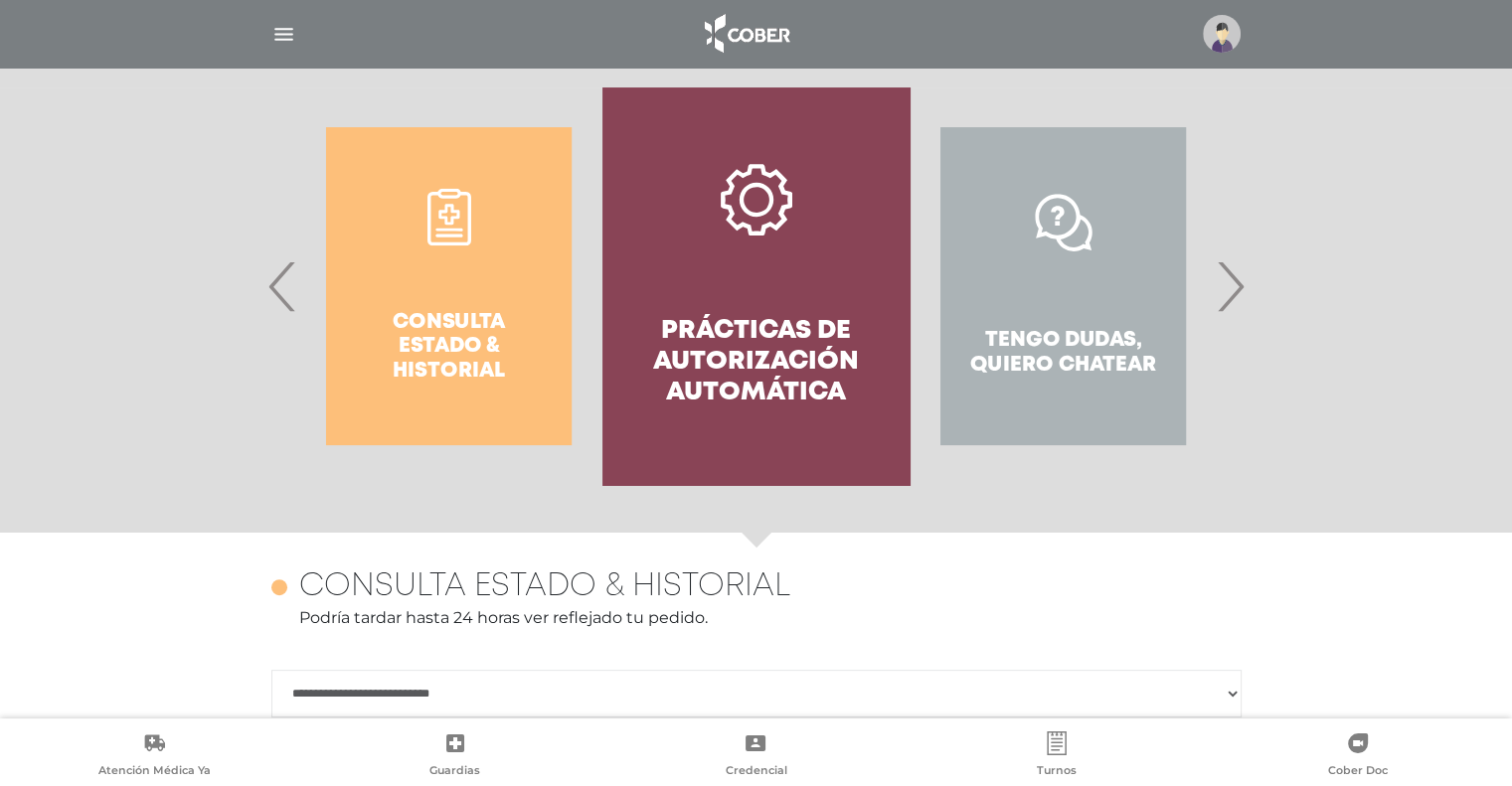 click on "›" at bounding box center (1230, 286) 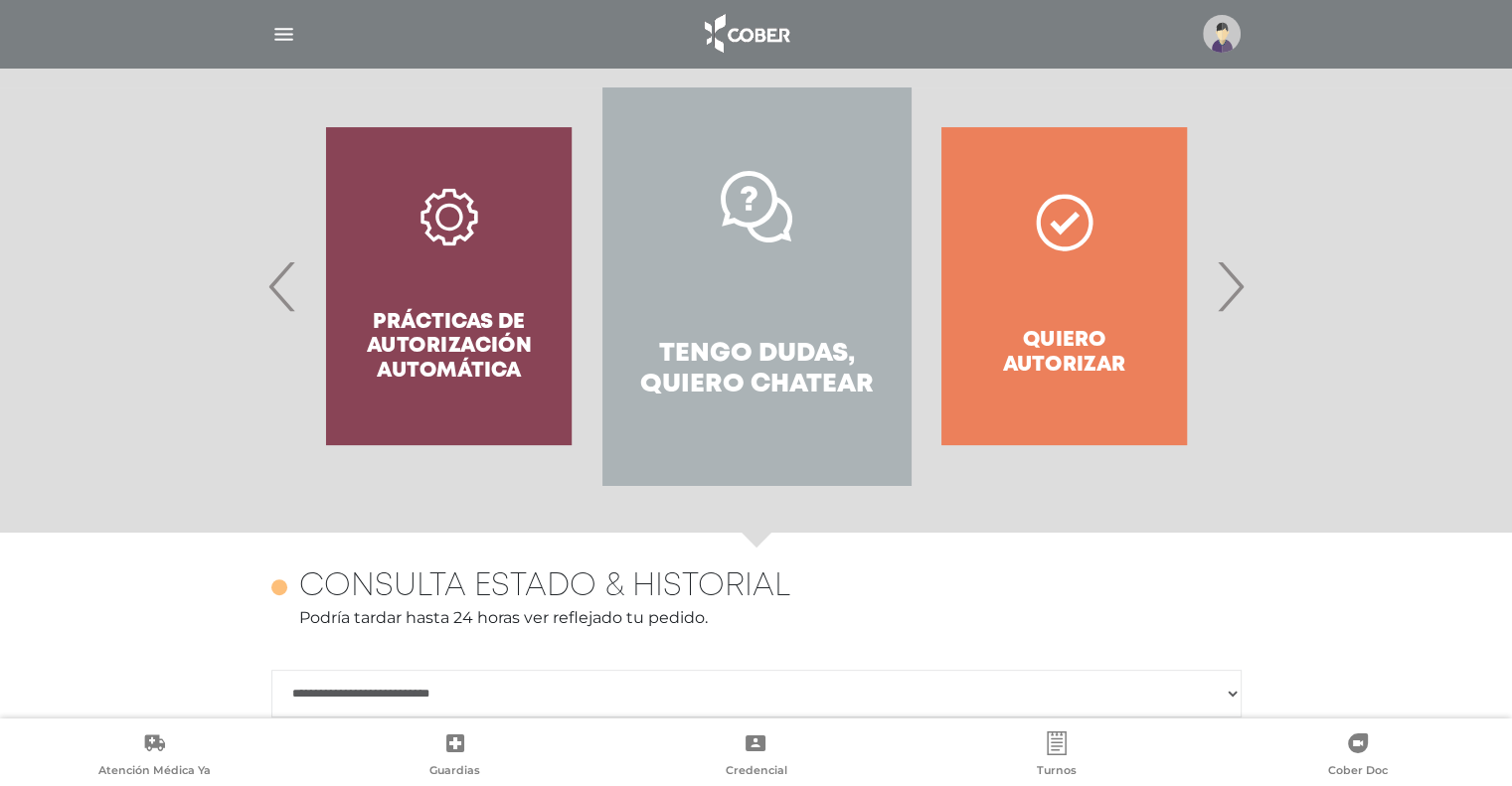 click on "Tengo dudas, quiero chatear" at bounding box center [756, 370] 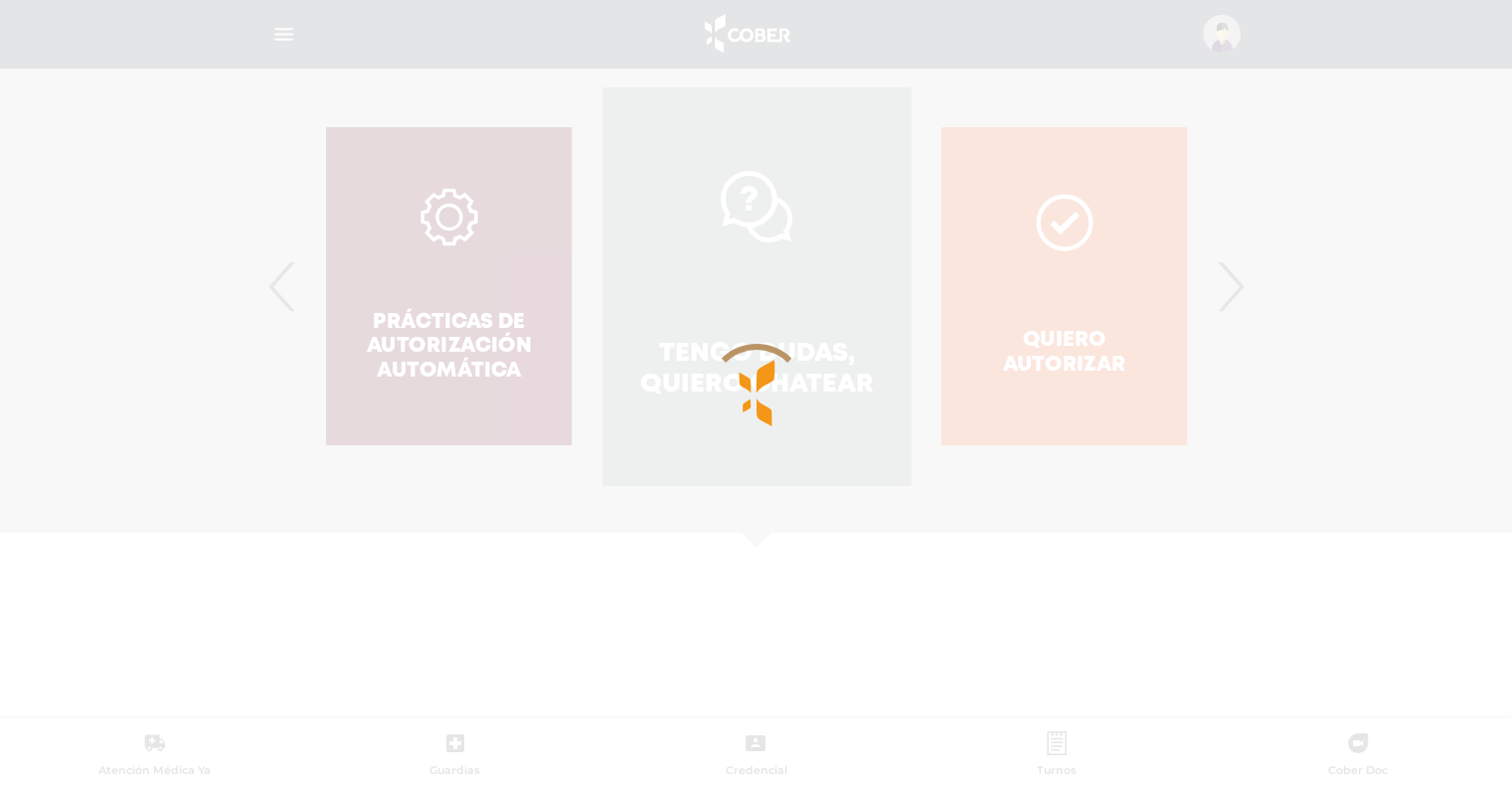 scroll, scrollTop: 615, scrollLeft: 0, axis: vertical 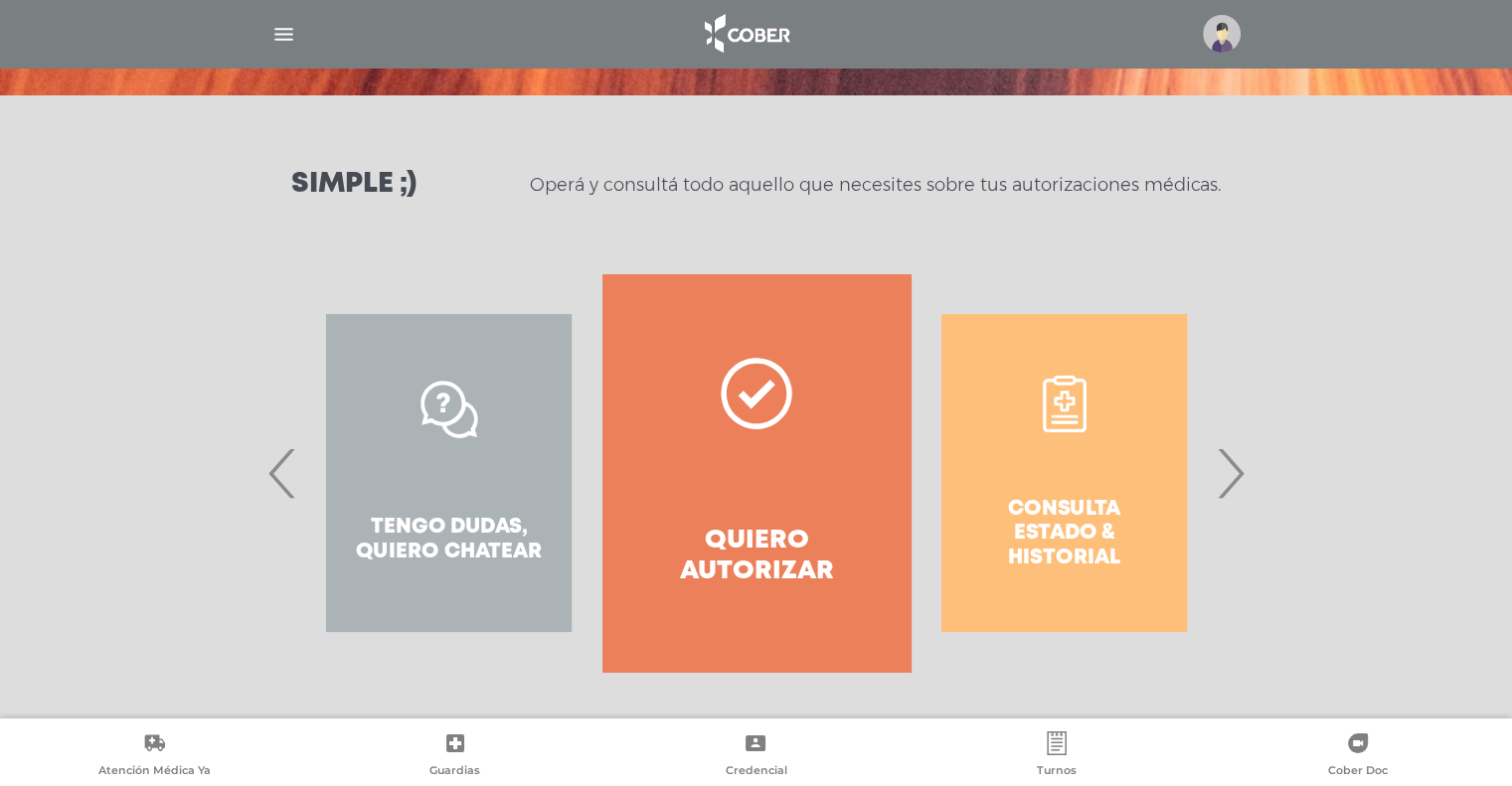 click on "‹" at bounding box center (282, 473) 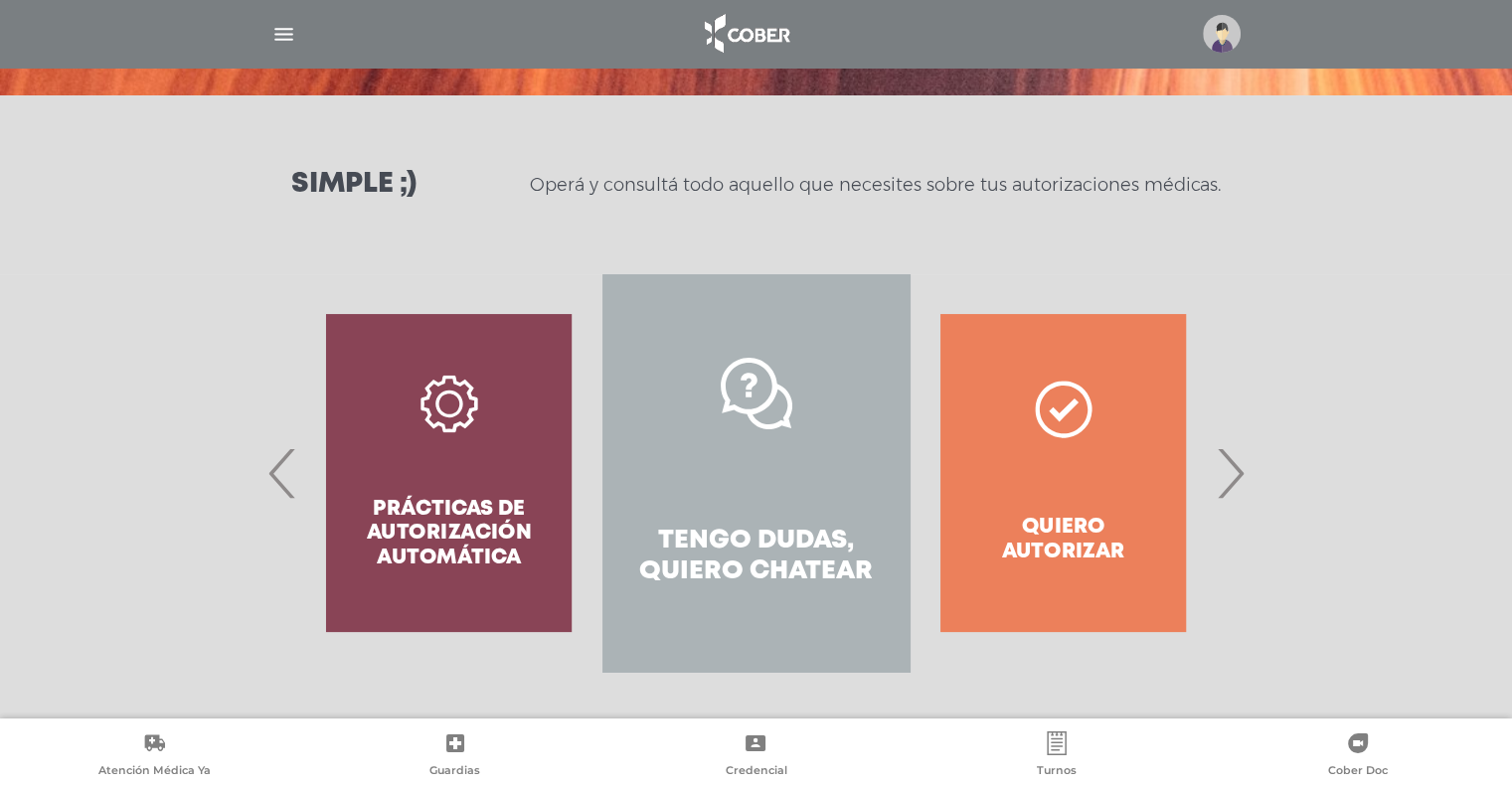 click on "‹" at bounding box center (282, 473) 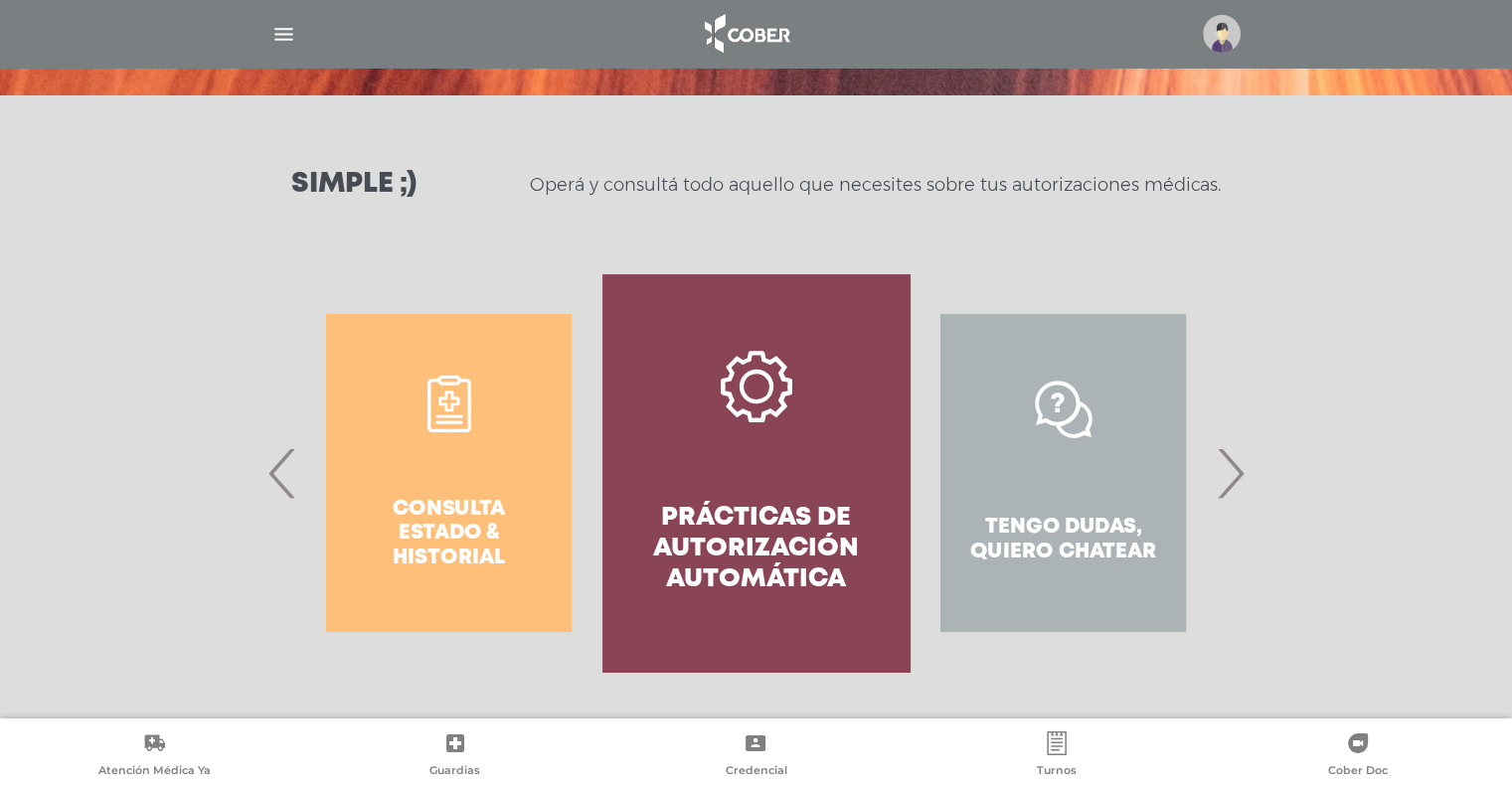 click on "Consulta estado & historial" at bounding box center (448, 473) 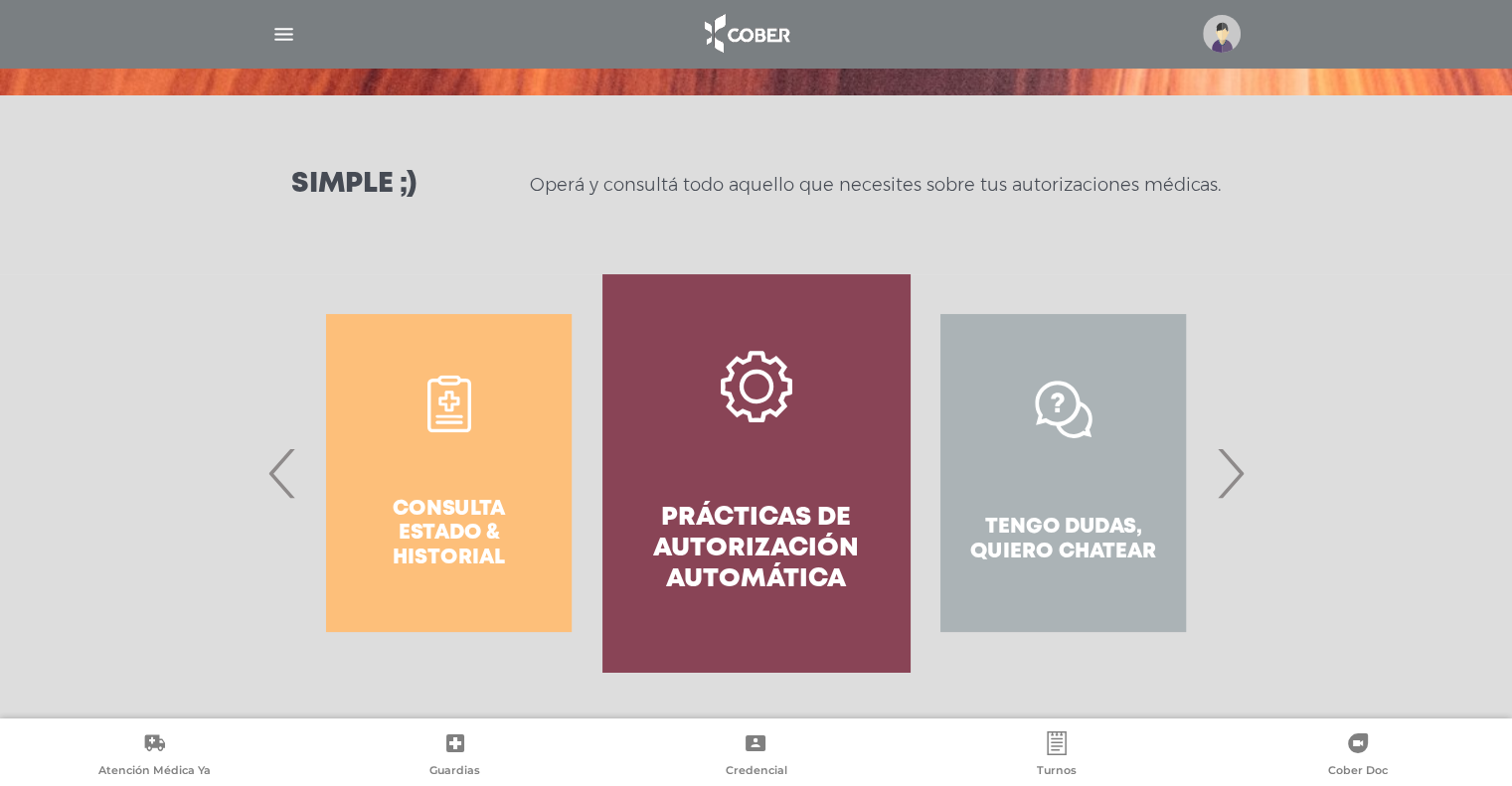 click on "‹" at bounding box center (282, 473) 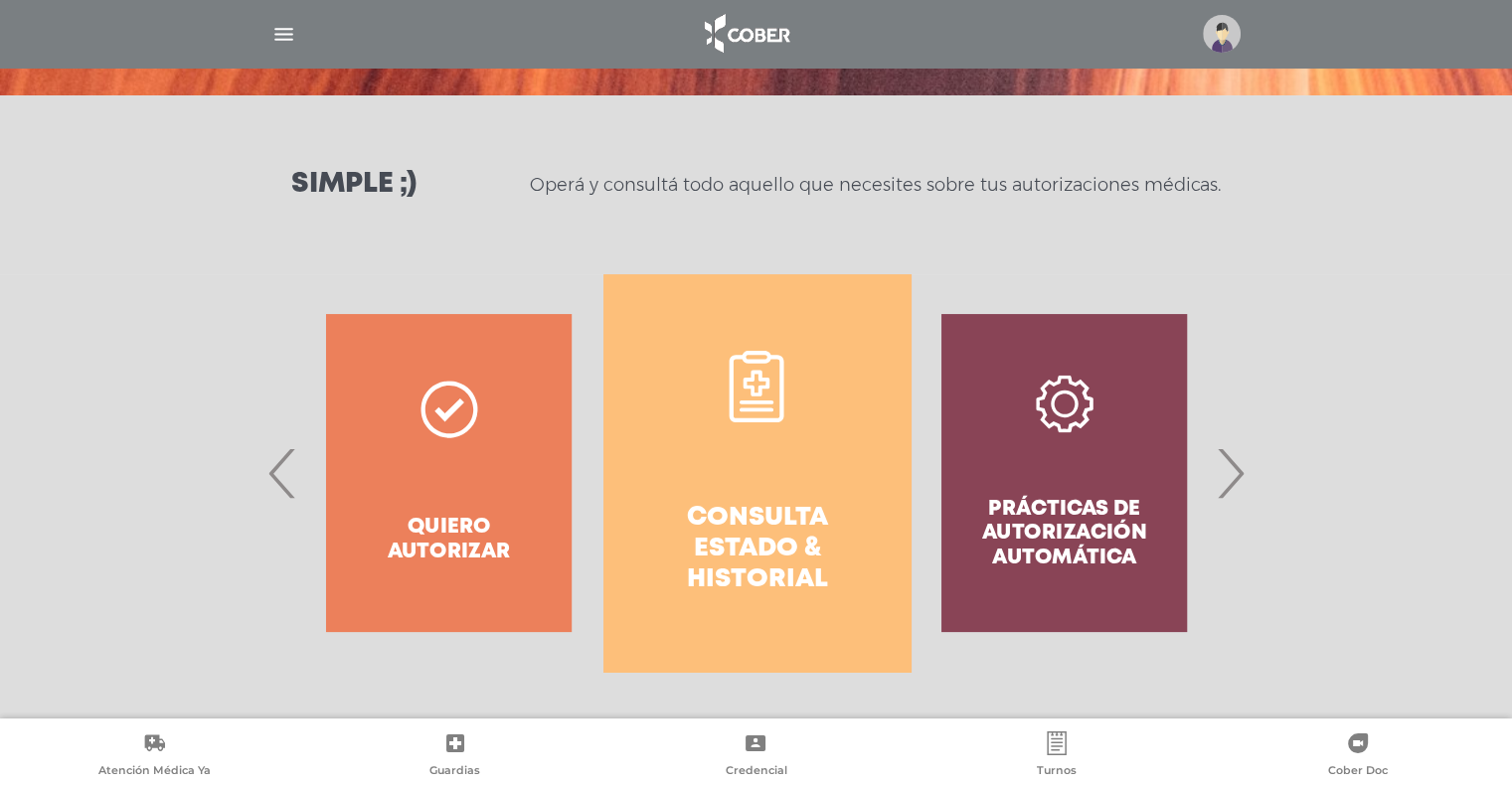 click on "Consulta estado & historial" at bounding box center [756, 550] 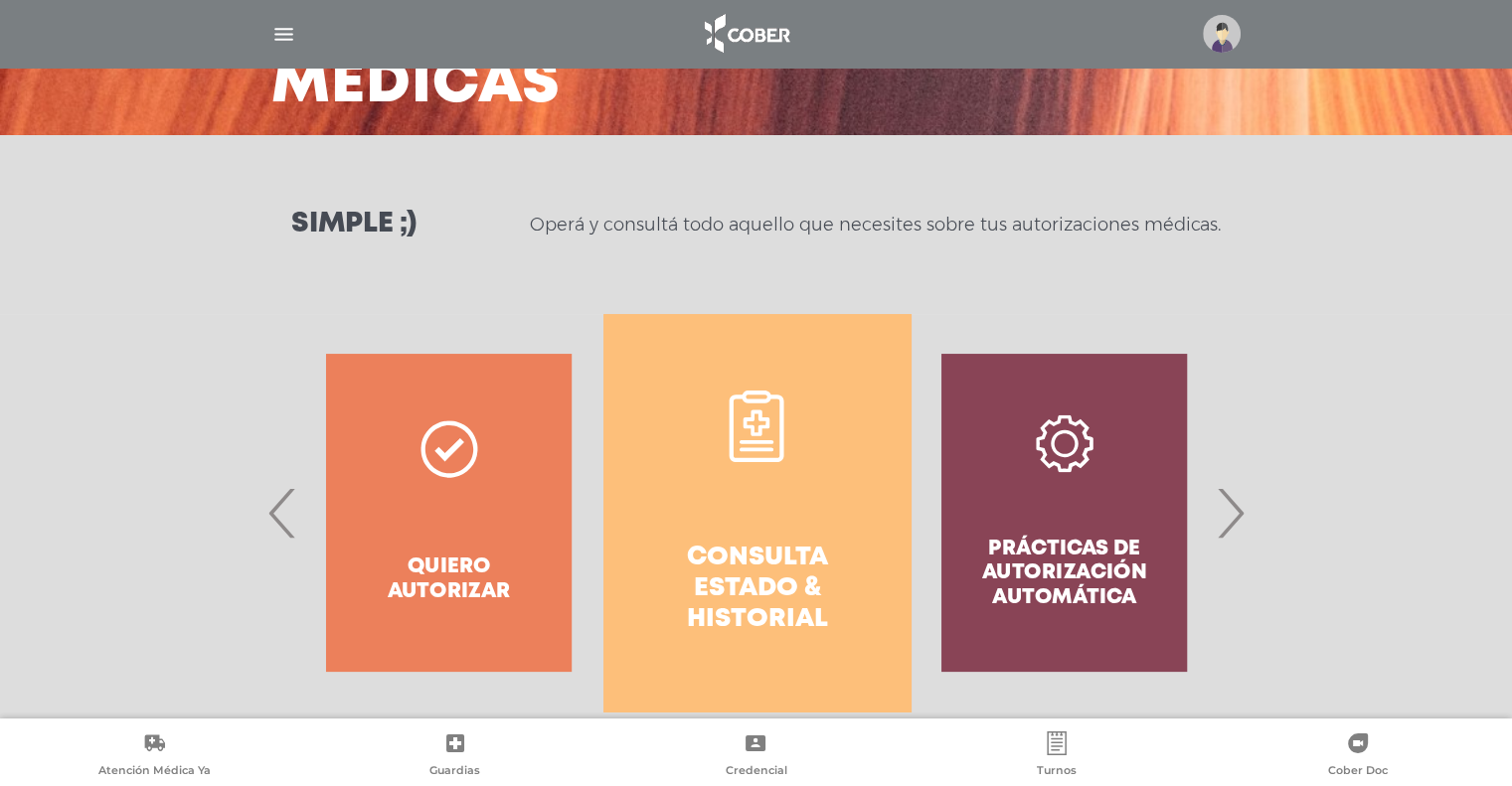 scroll, scrollTop: 298, scrollLeft: 0, axis: vertical 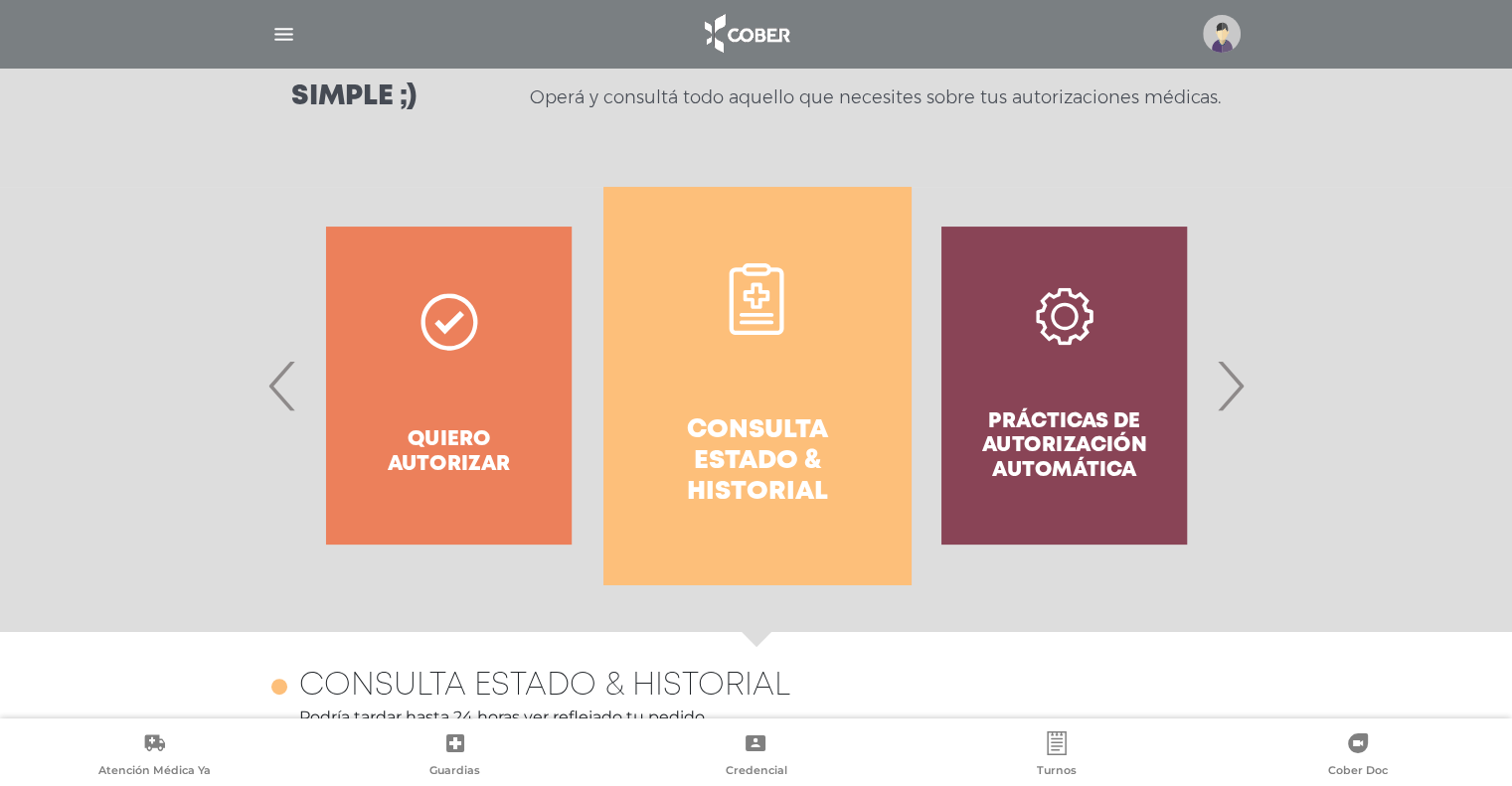 click on "›" at bounding box center (1230, 386) 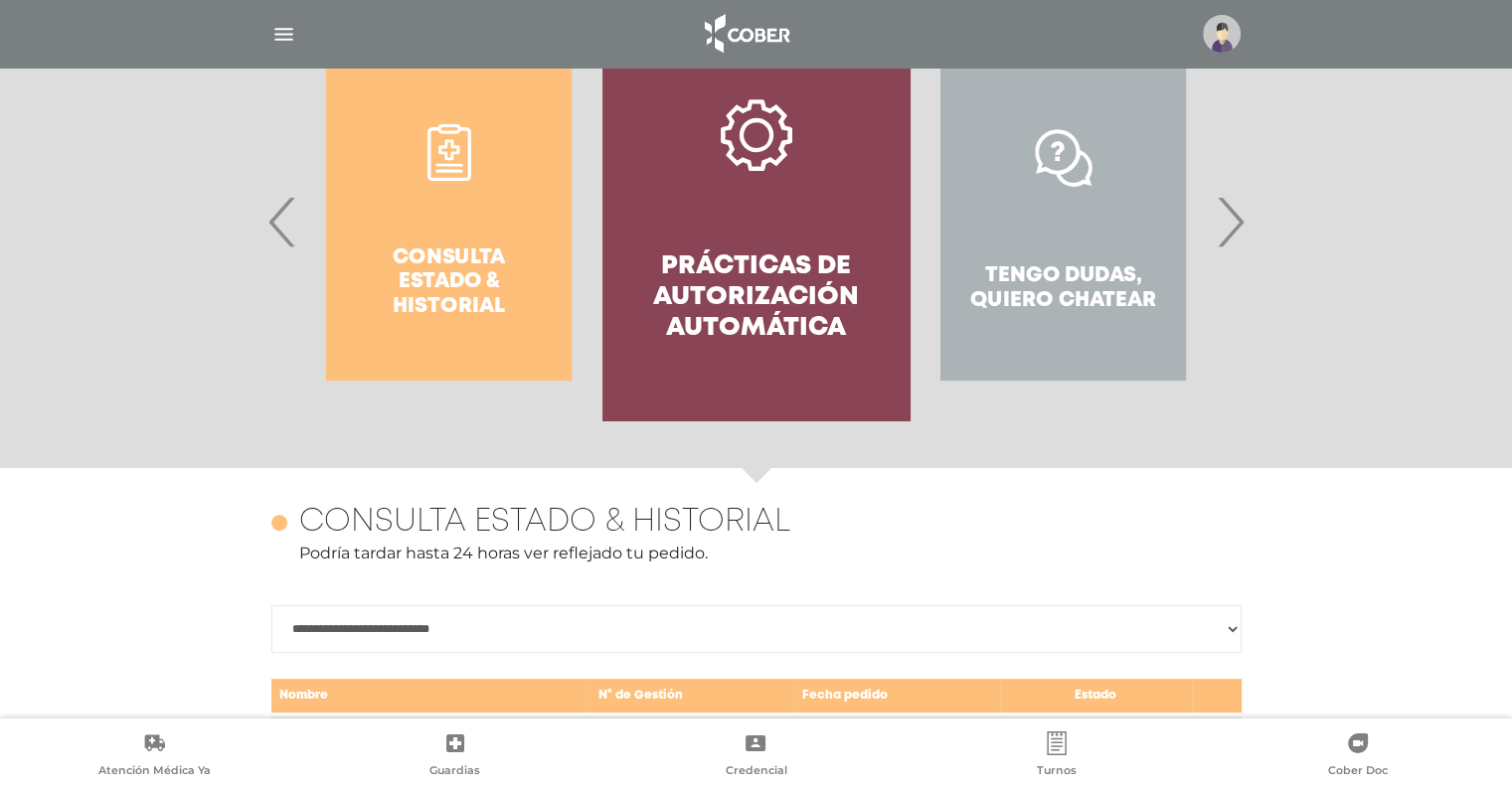scroll, scrollTop: 795, scrollLeft: 0, axis: vertical 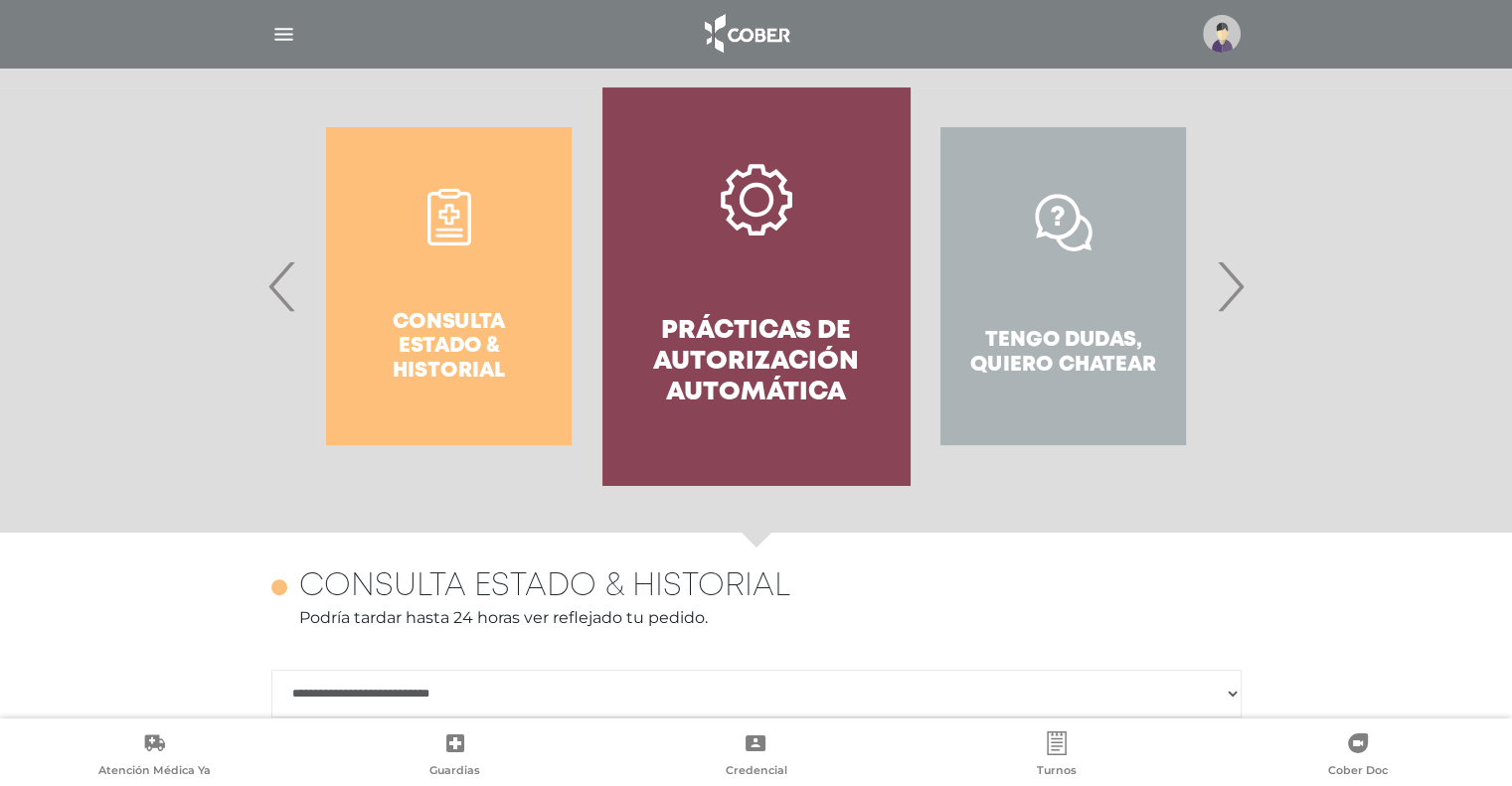 click on "Prácticas de autorización automática" at bounding box center (756, 286) 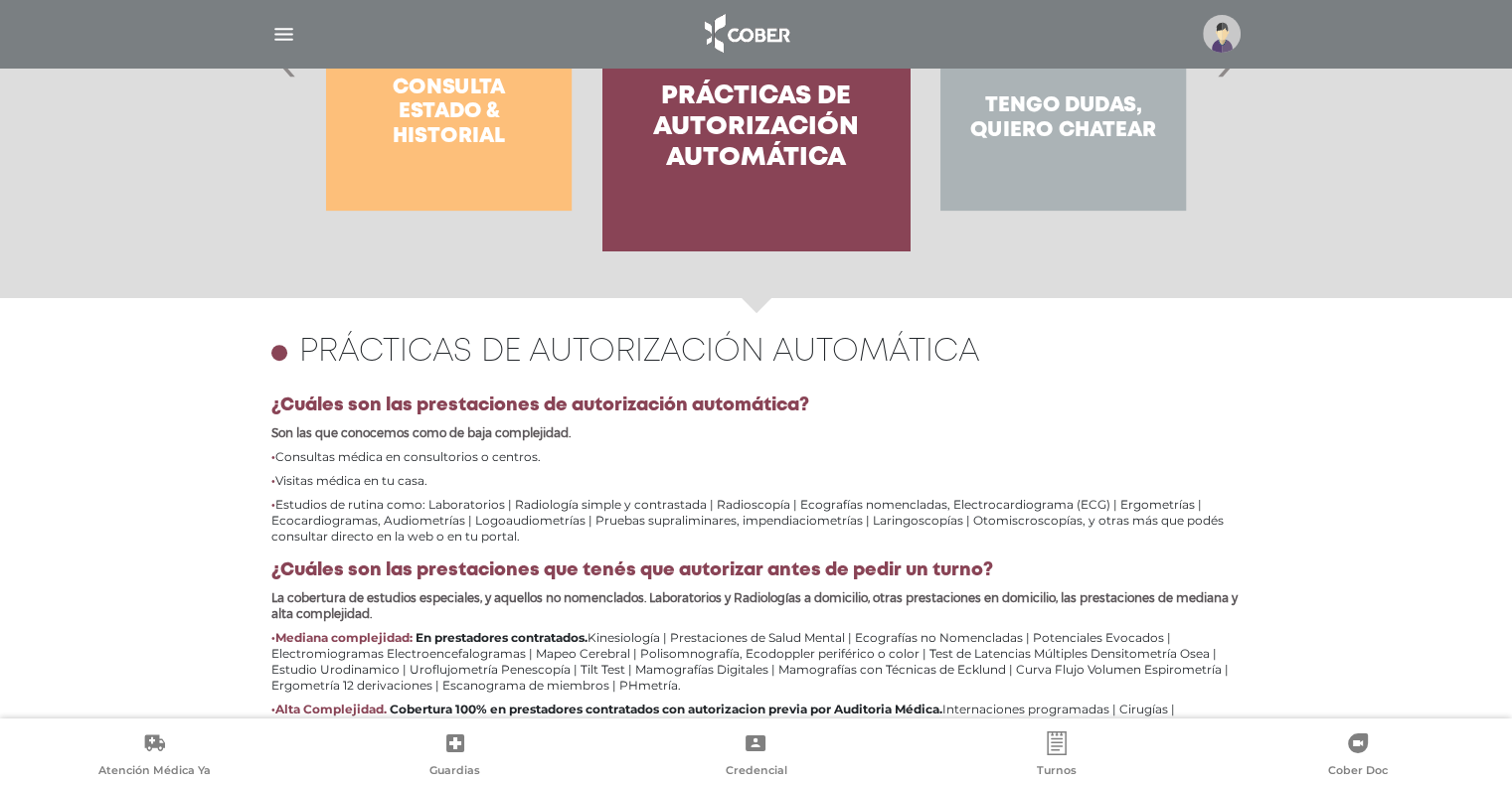 scroll, scrollTop: 266, scrollLeft: 0, axis: vertical 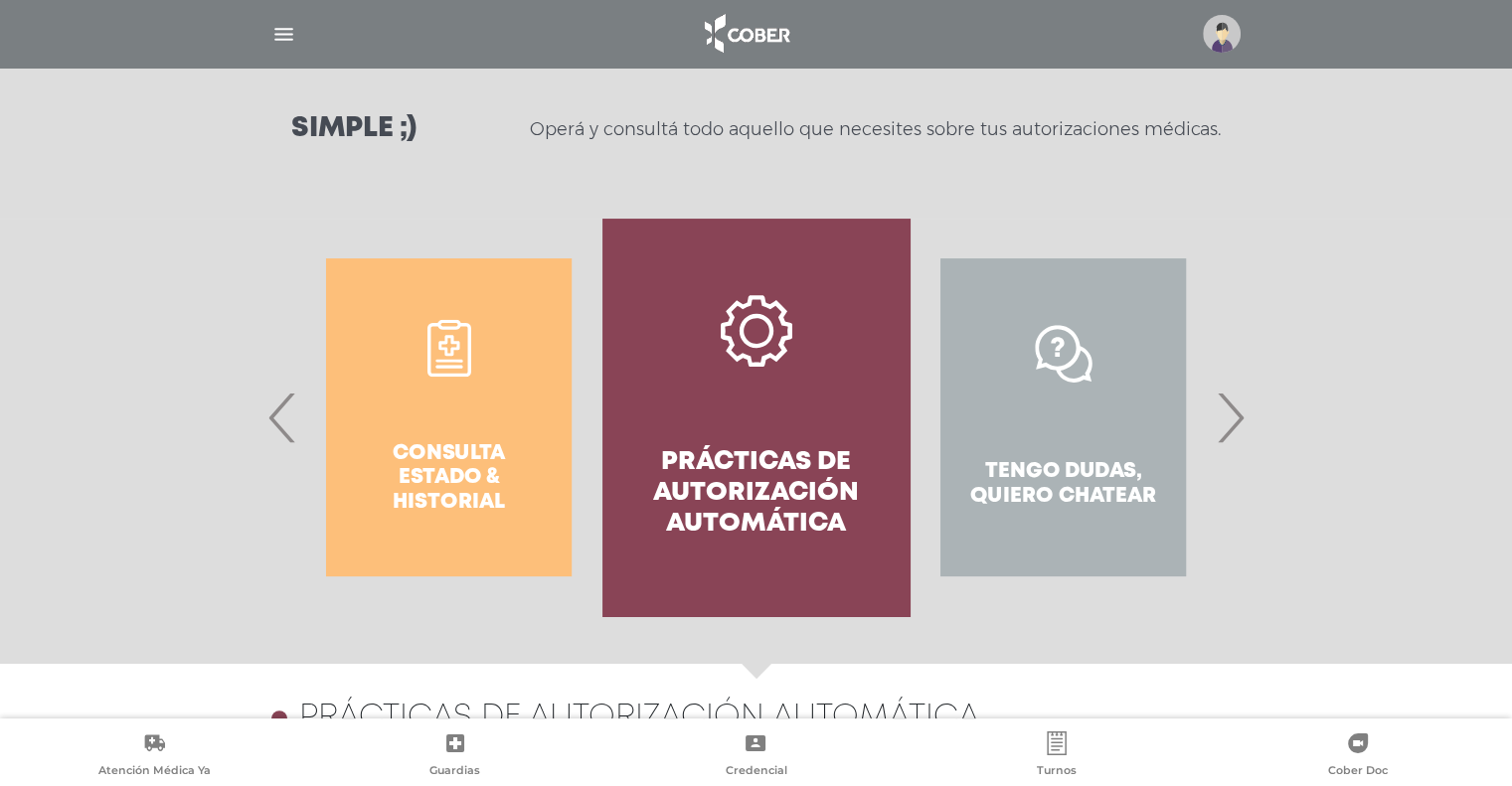 click on "Tengo dudas, quiero chatear" at bounding box center (1063, 417) 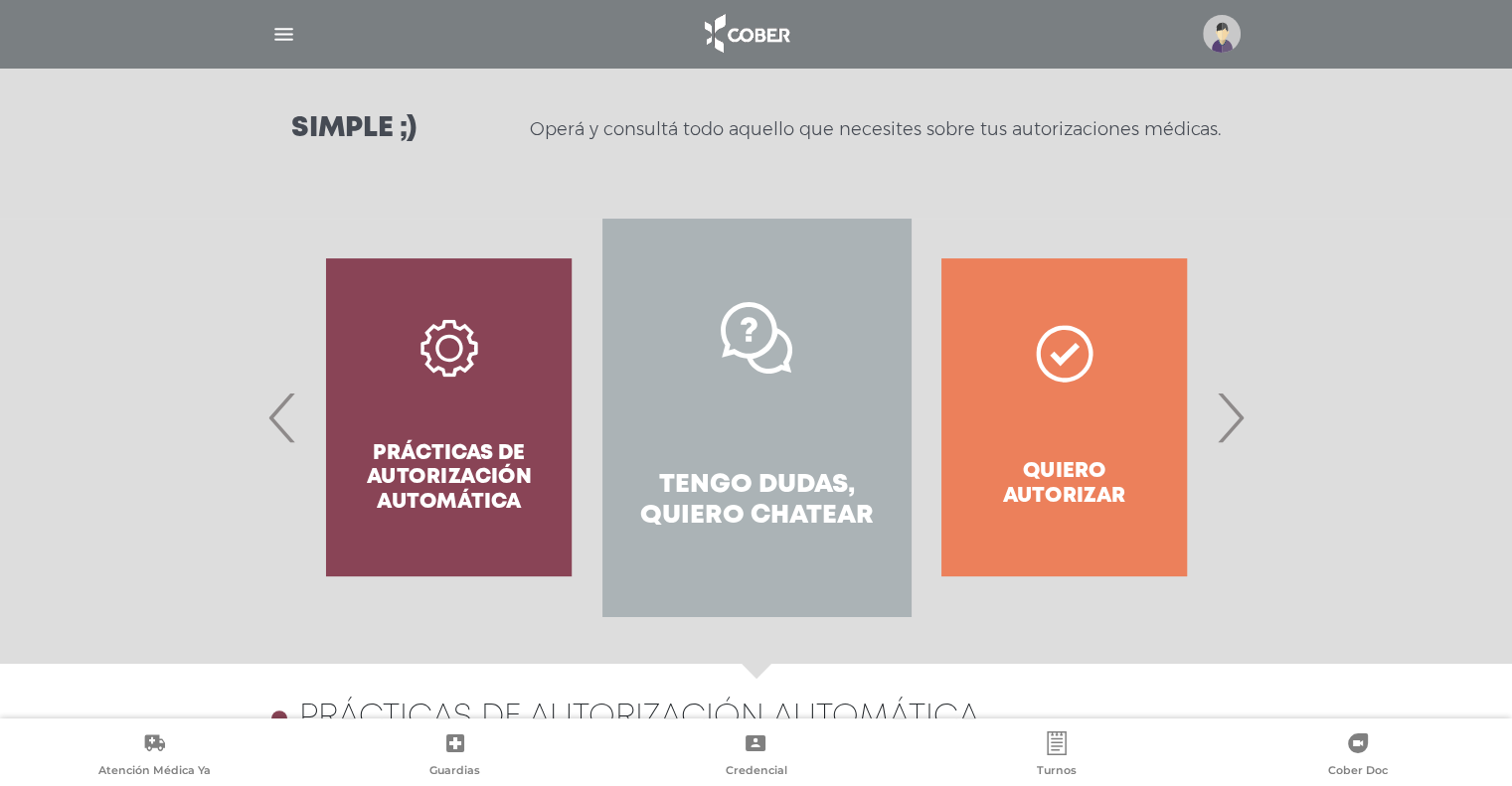 click on "Tengo dudas, quiero chatear" at bounding box center [756, 417] 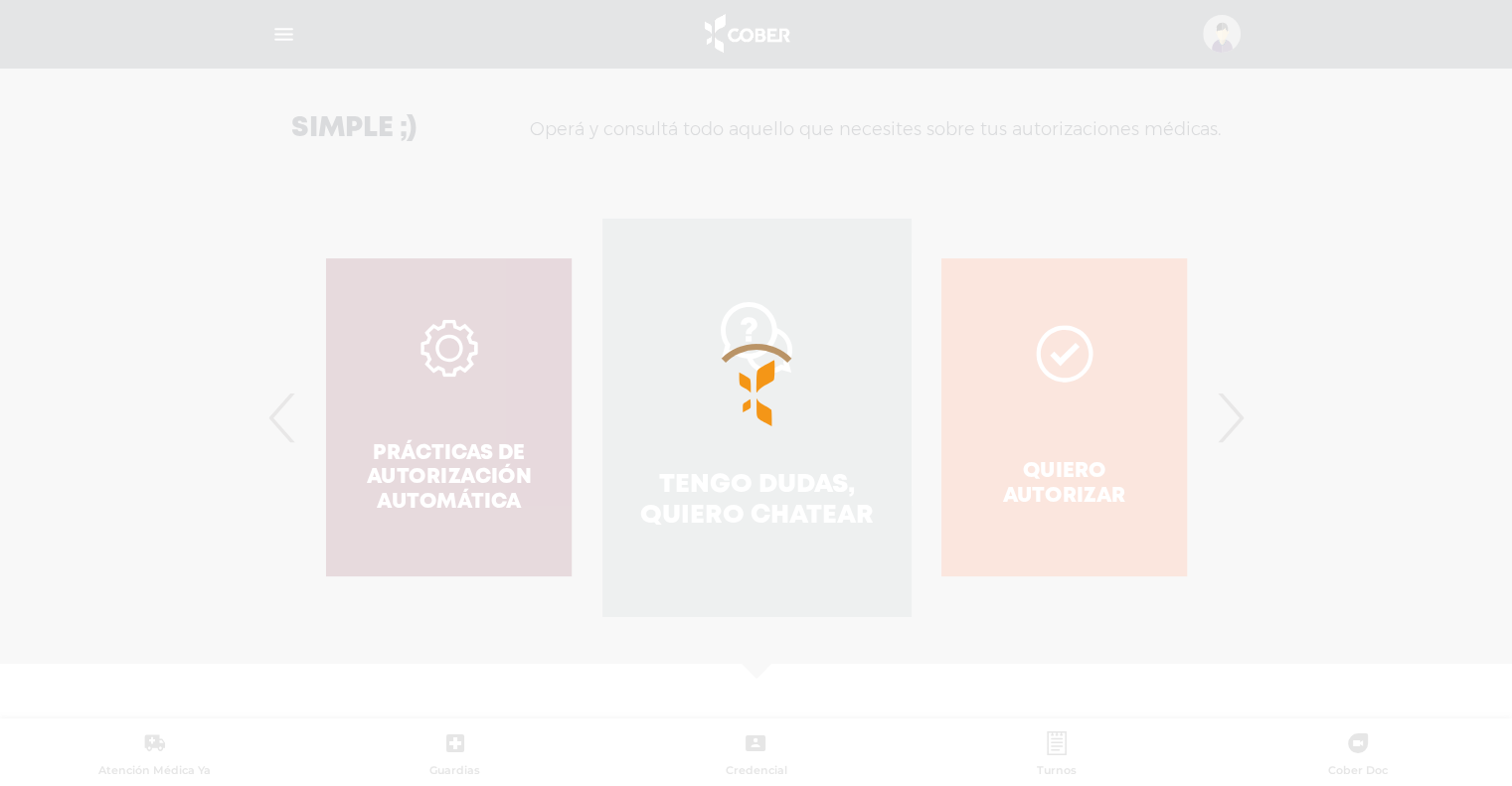 scroll, scrollTop: 549, scrollLeft: 0, axis: vertical 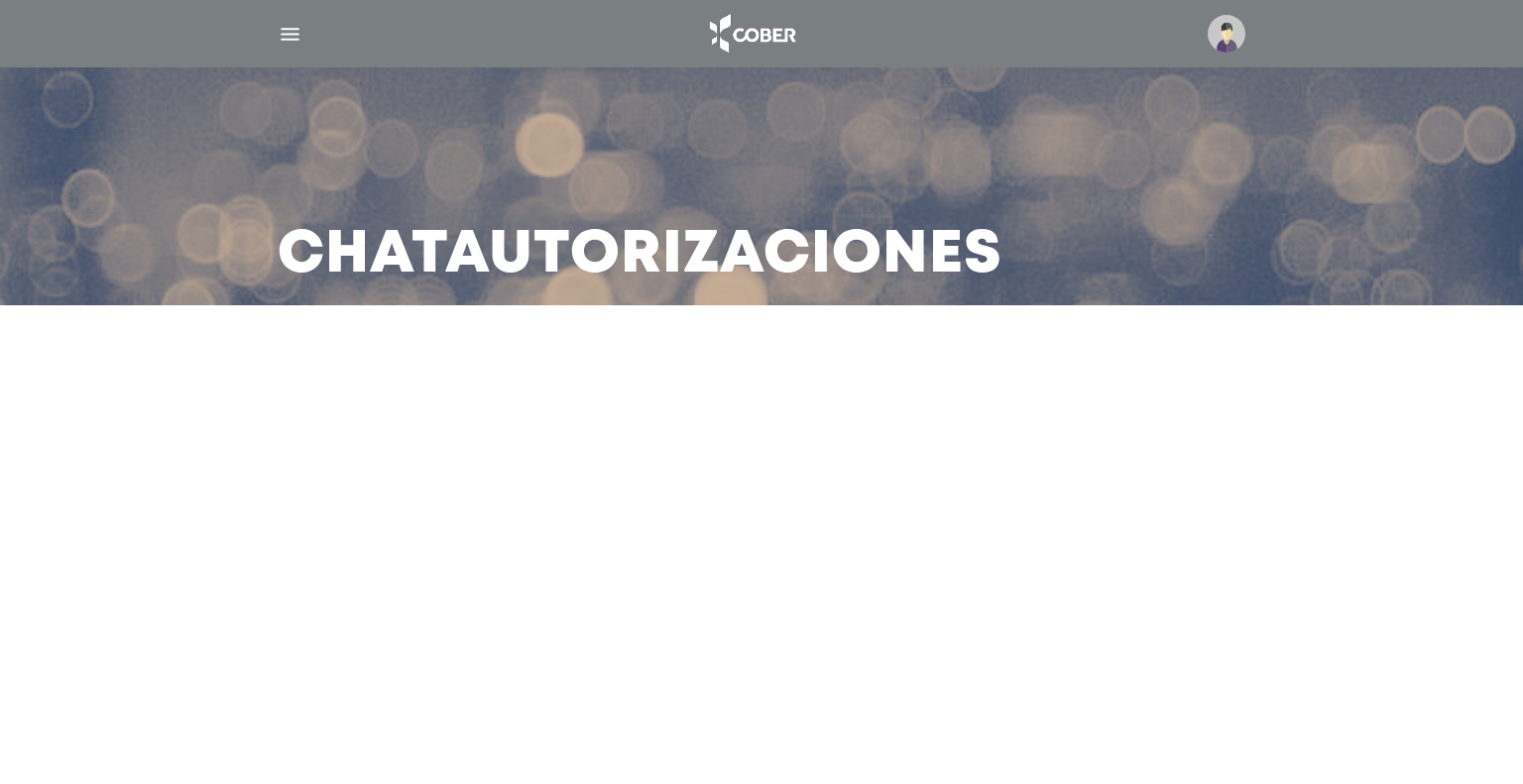 click at bounding box center [762, 34] 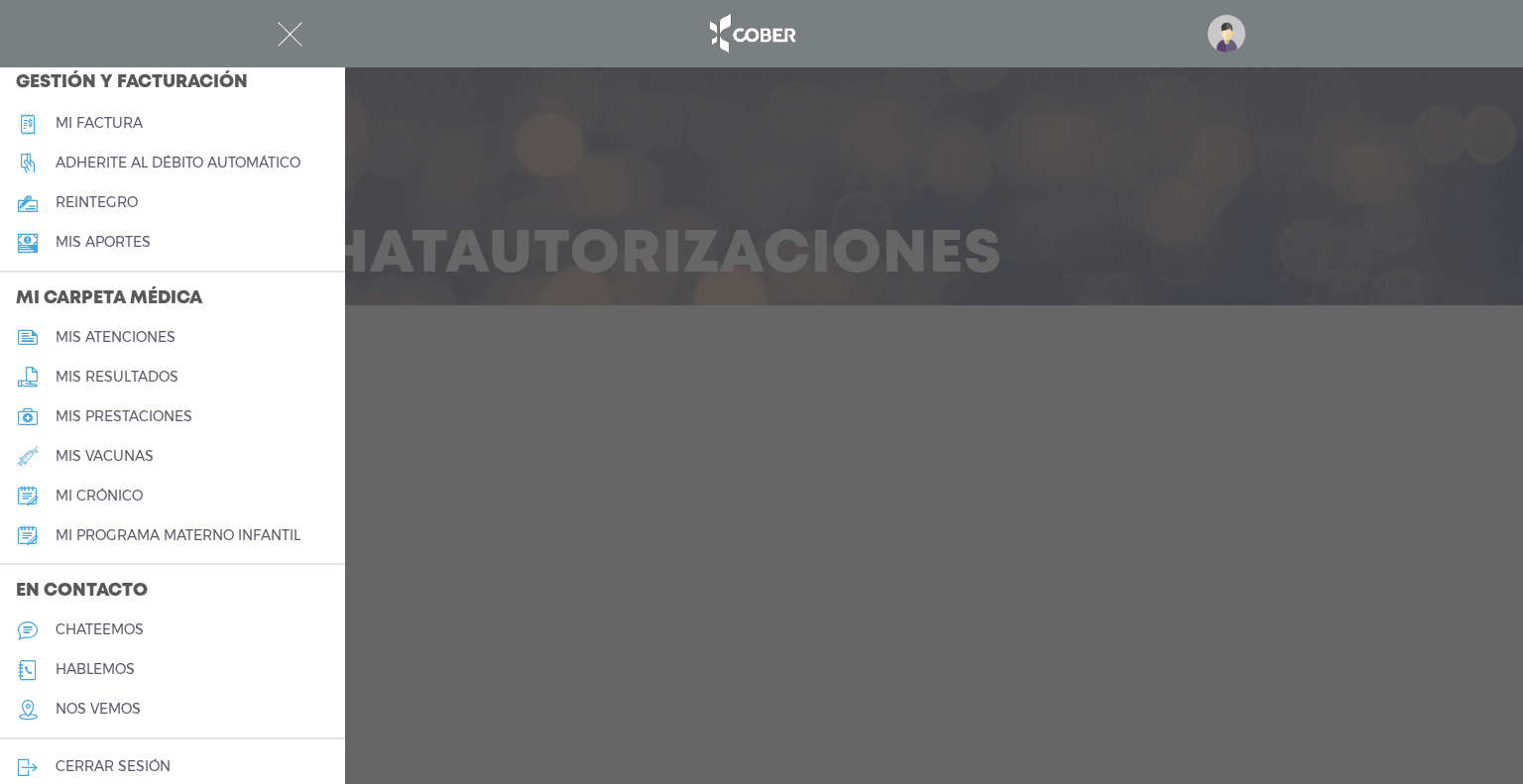 scroll, scrollTop: 745, scrollLeft: 0, axis: vertical 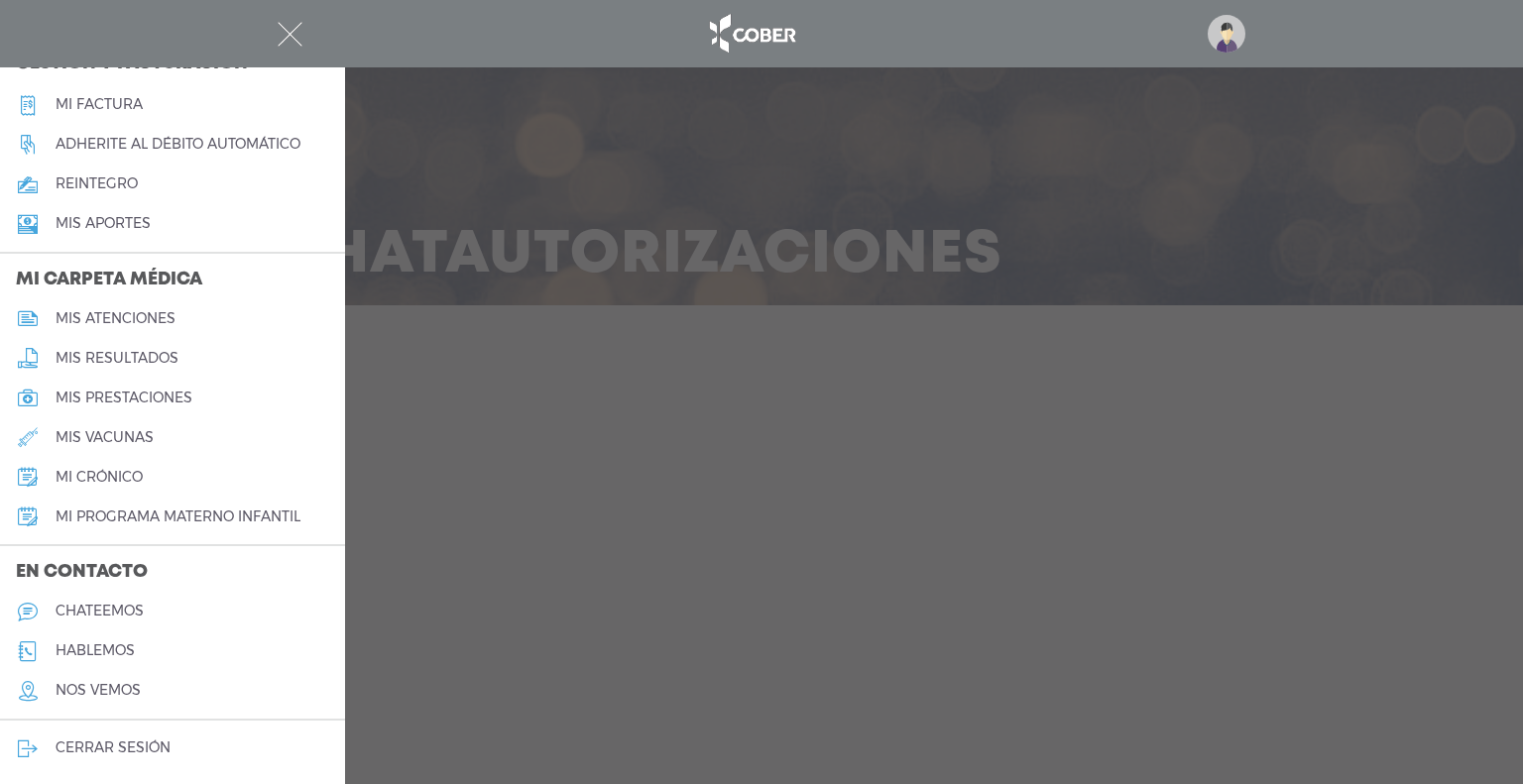 click on "hablemos" at bounding box center [95, 650] 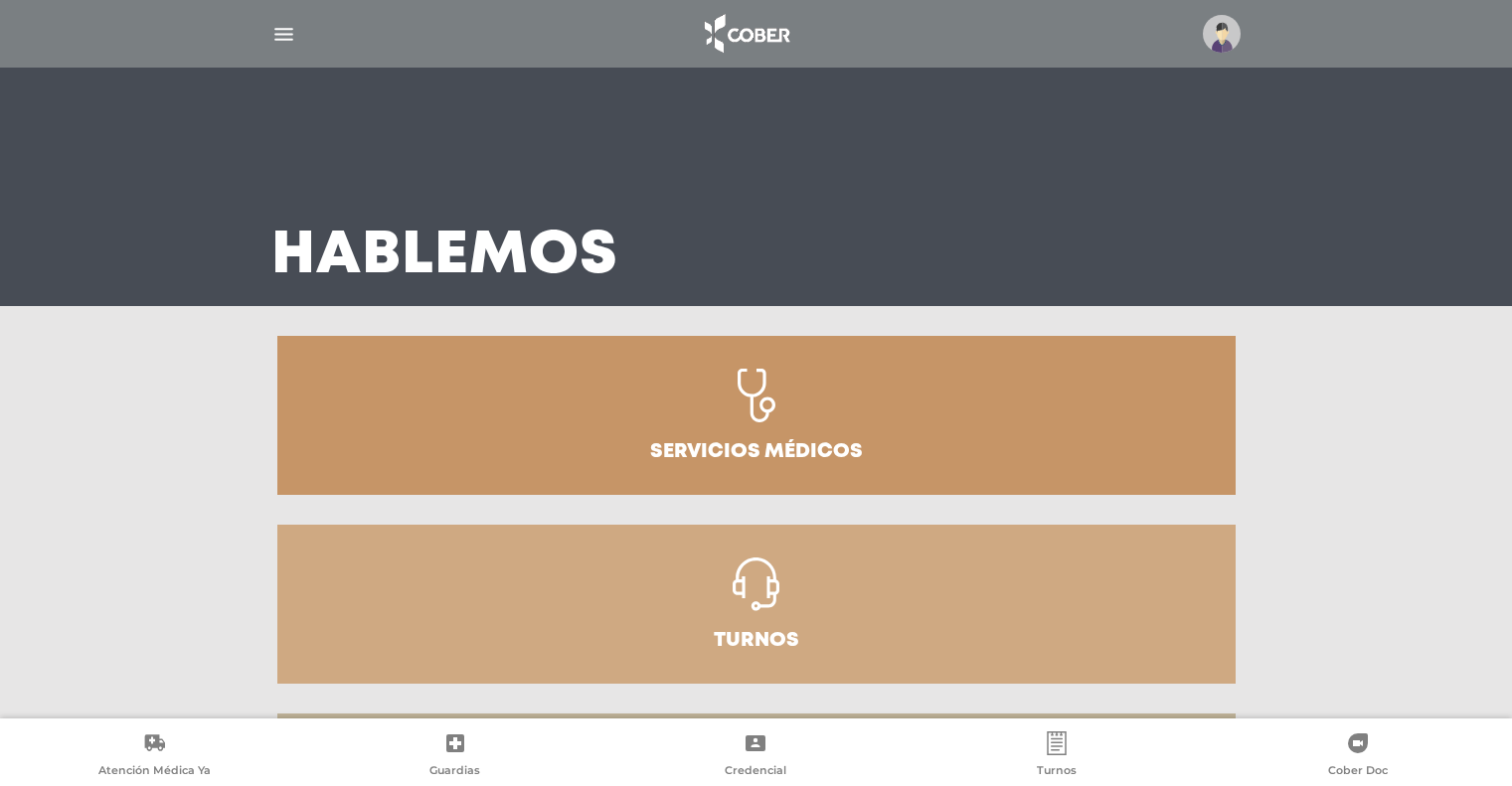 scroll, scrollTop: 0, scrollLeft: 0, axis: both 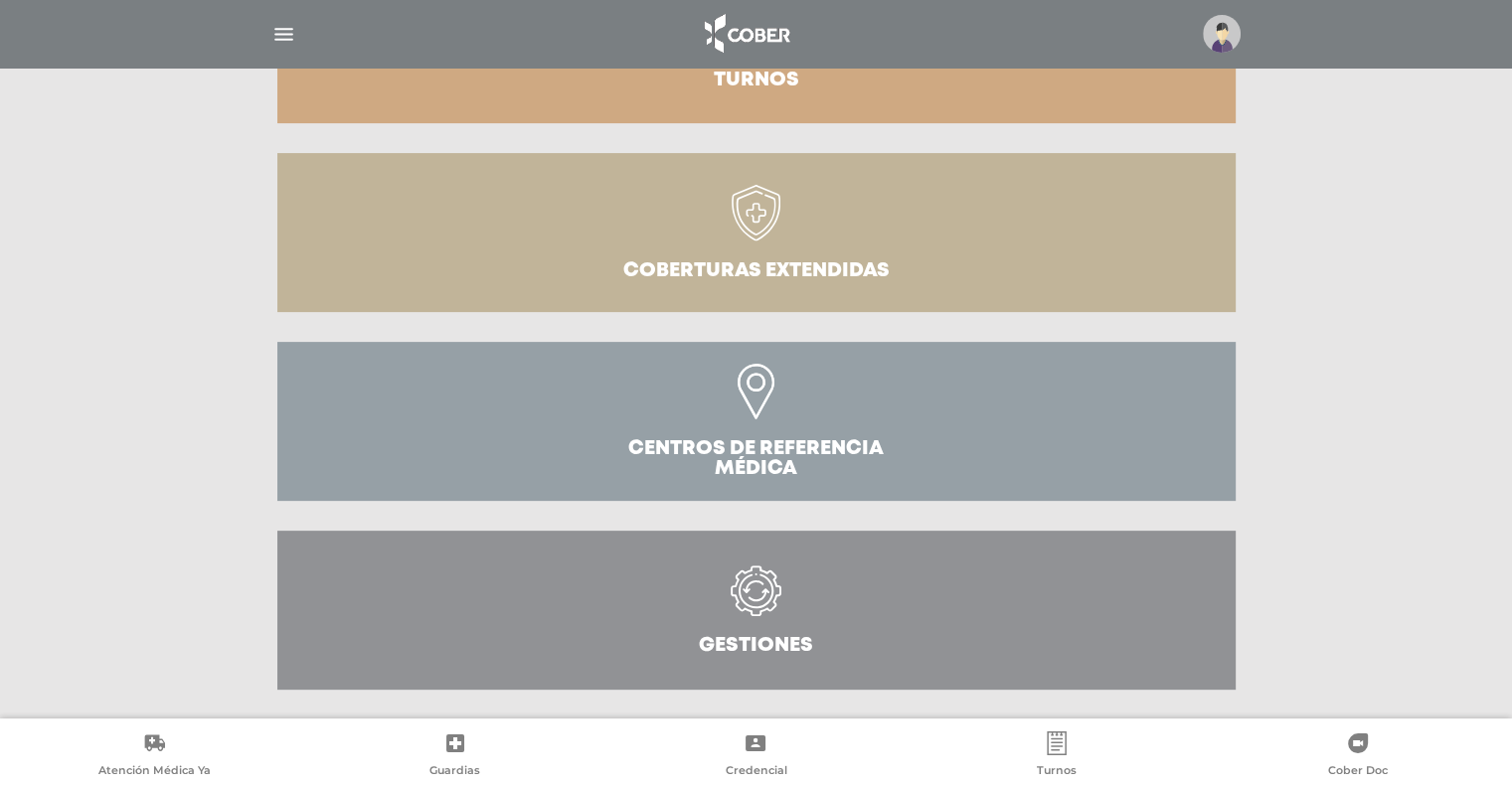click 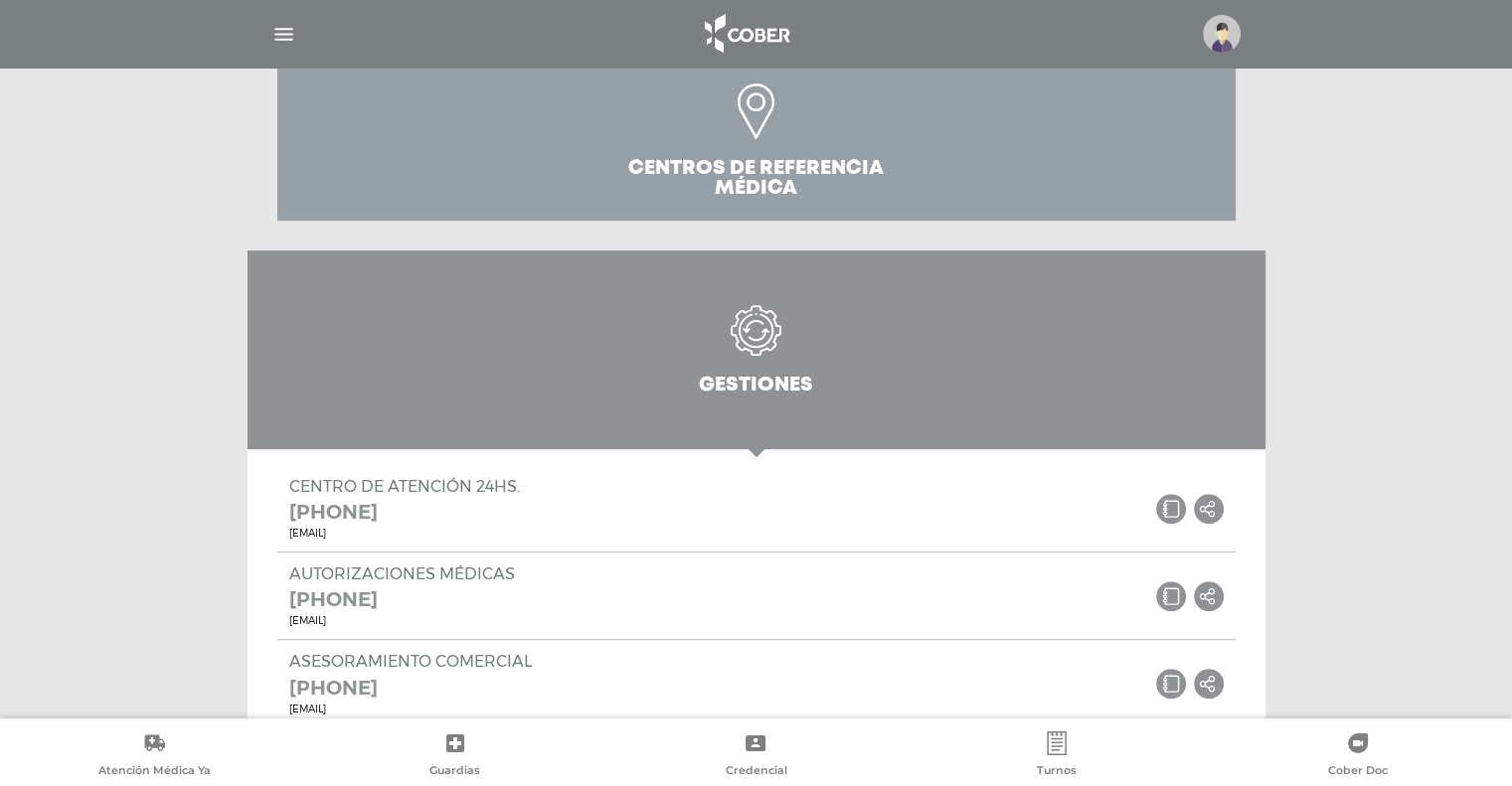 scroll, scrollTop: 984, scrollLeft: 0, axis: vertical 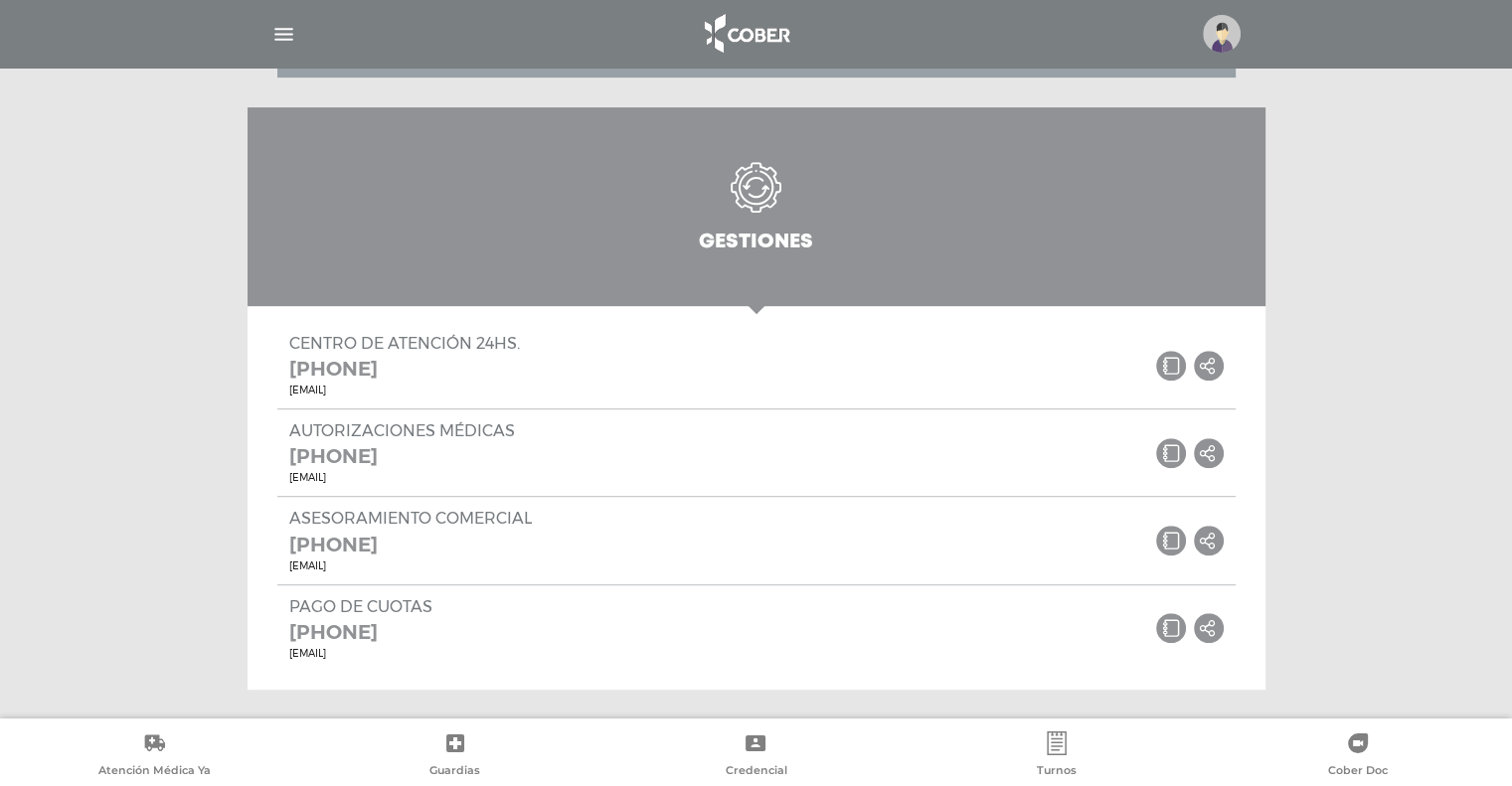 drag, startPoint x: 290, startPoint y: 425, endPoint x: 445, endPoint y: 448, distance: 156.6972 